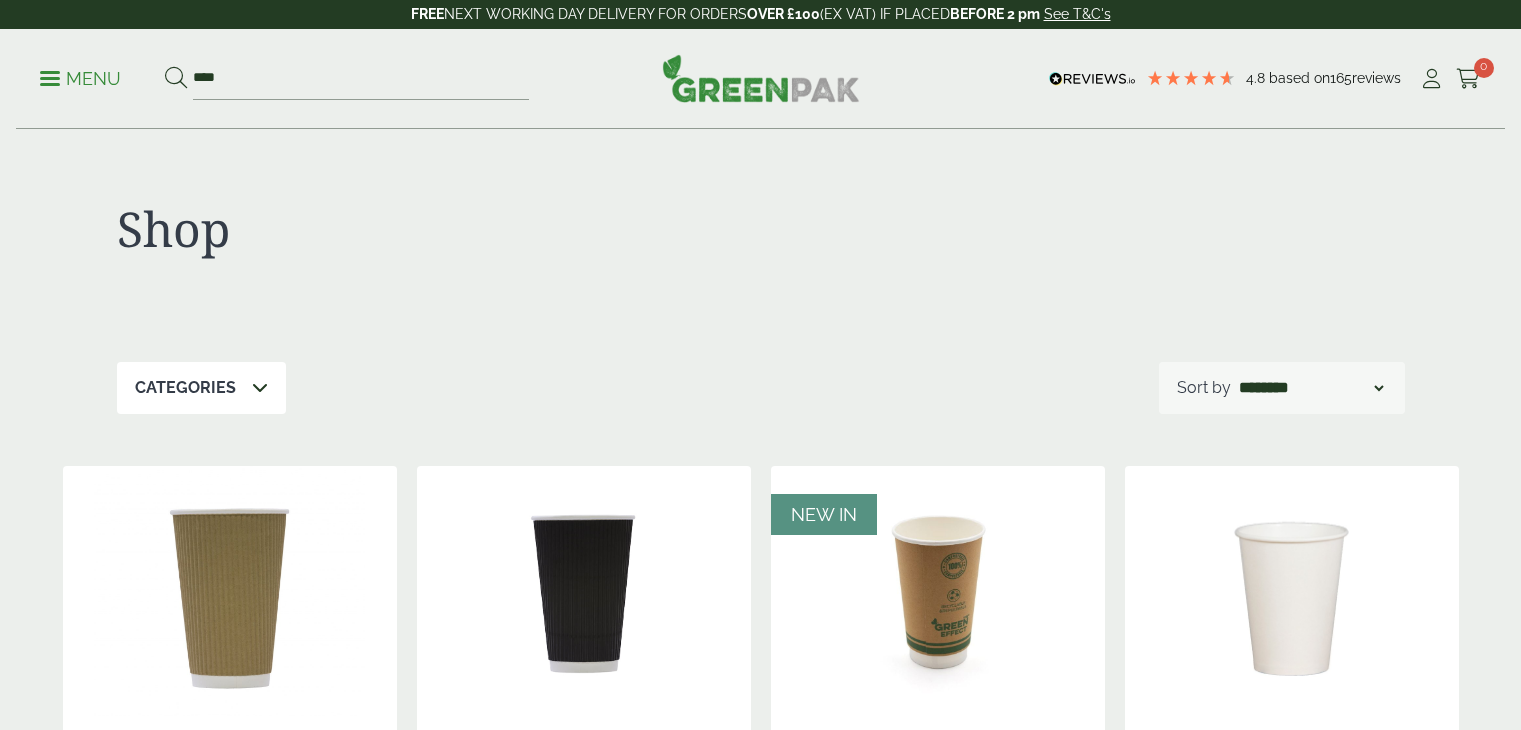 scroll, scrollTop: 0, scrollLeft: 0, axis: both 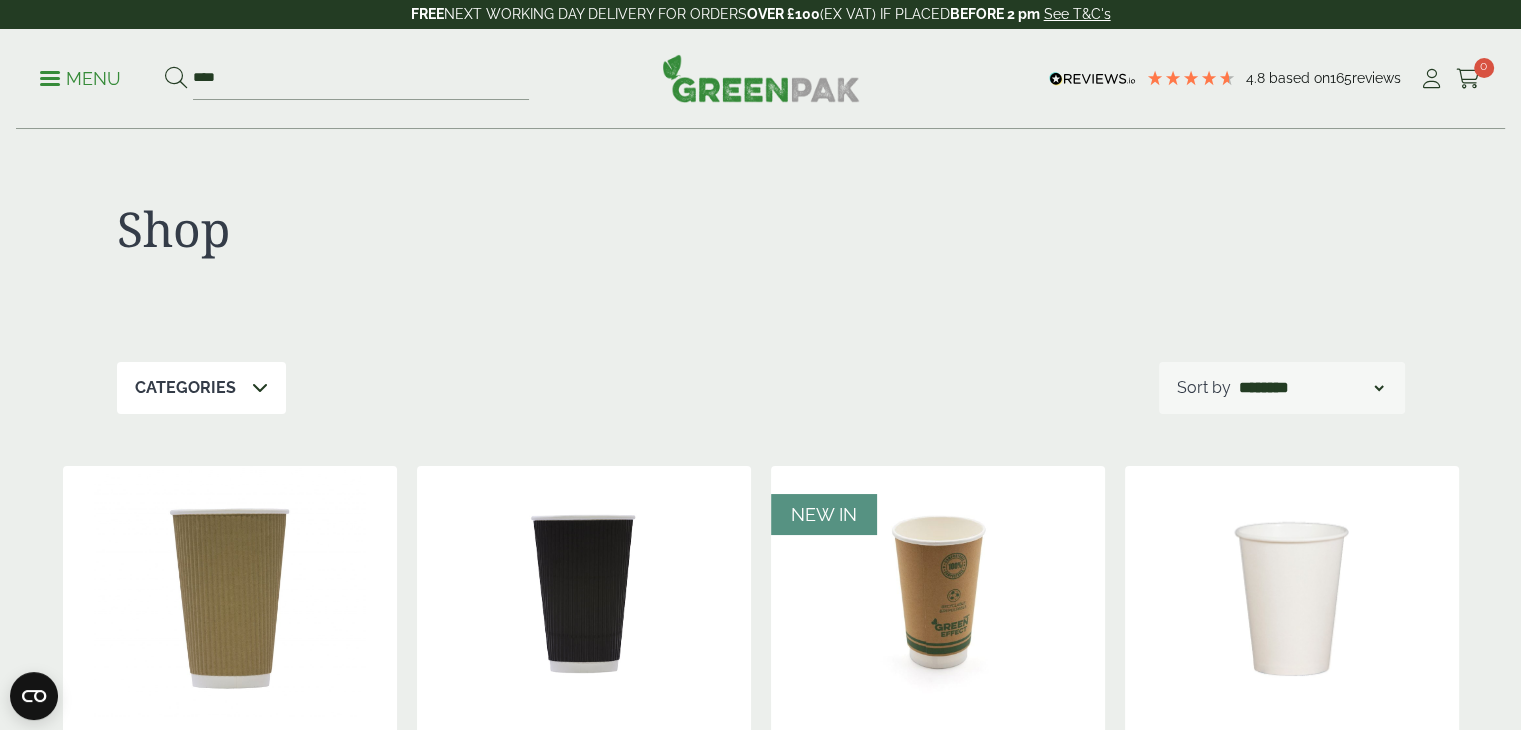 click on "Menu" at bounding box center [80, 79] 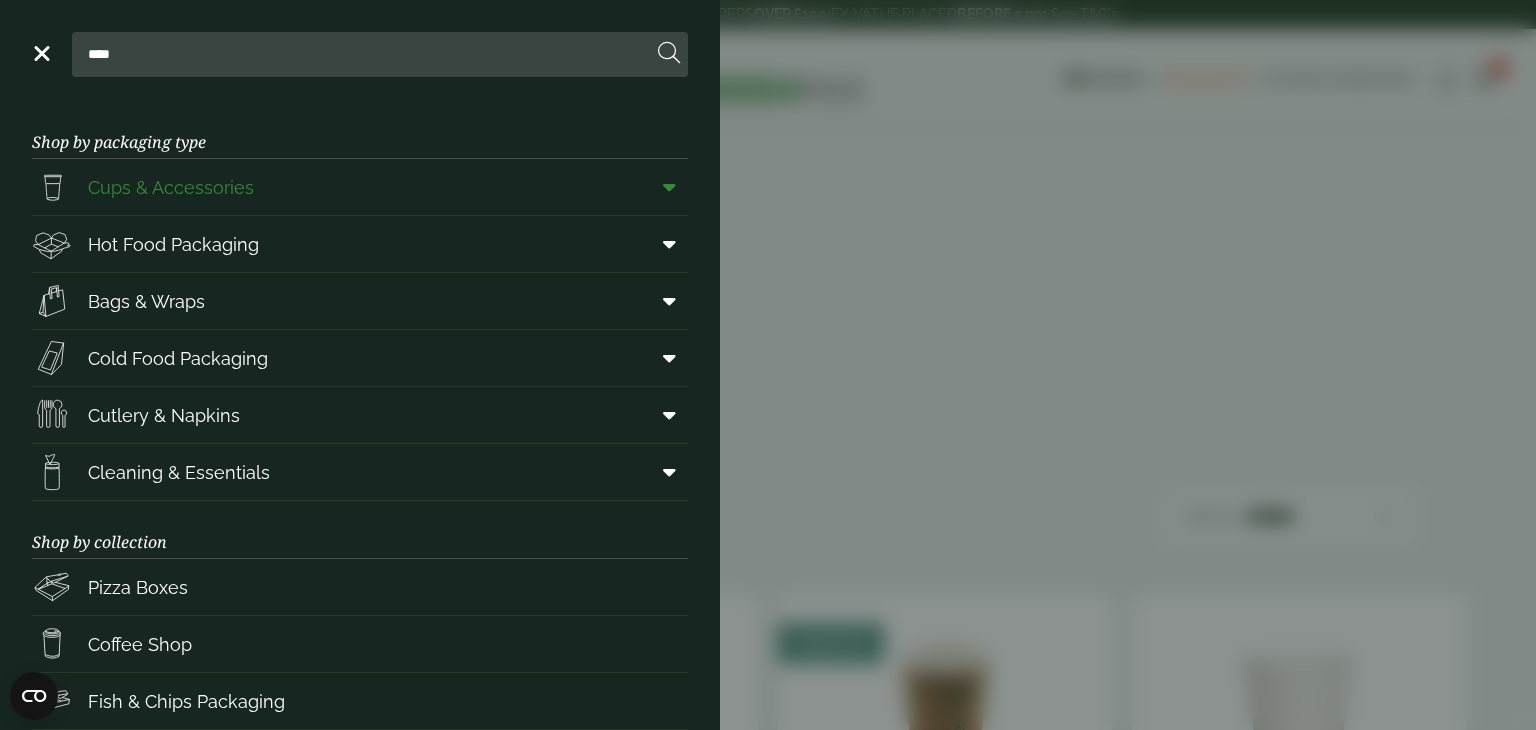click on "Cups & Accessories" at bounding box center [171, 187] 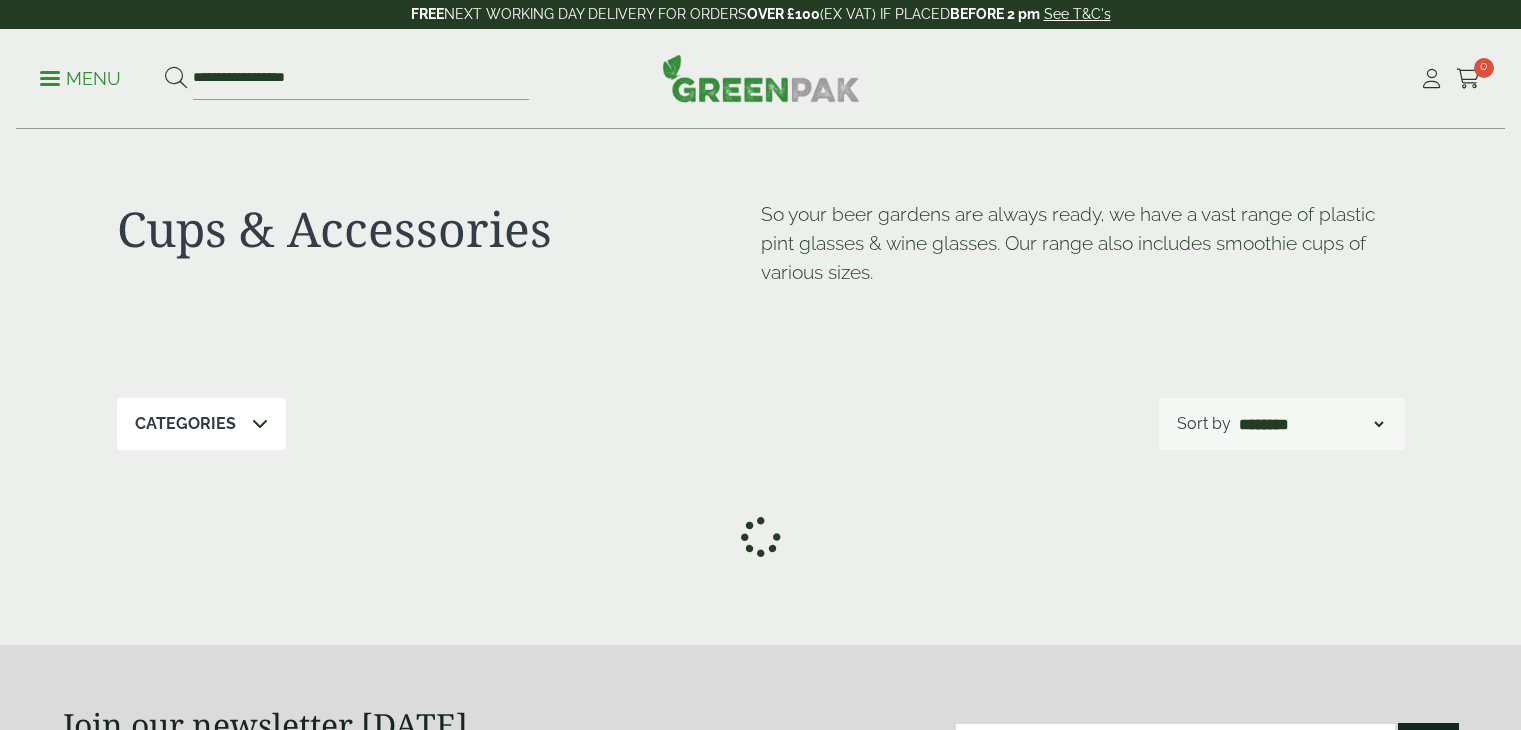scroll, scrollTop: 0, scrollLeft: 0, axis: both 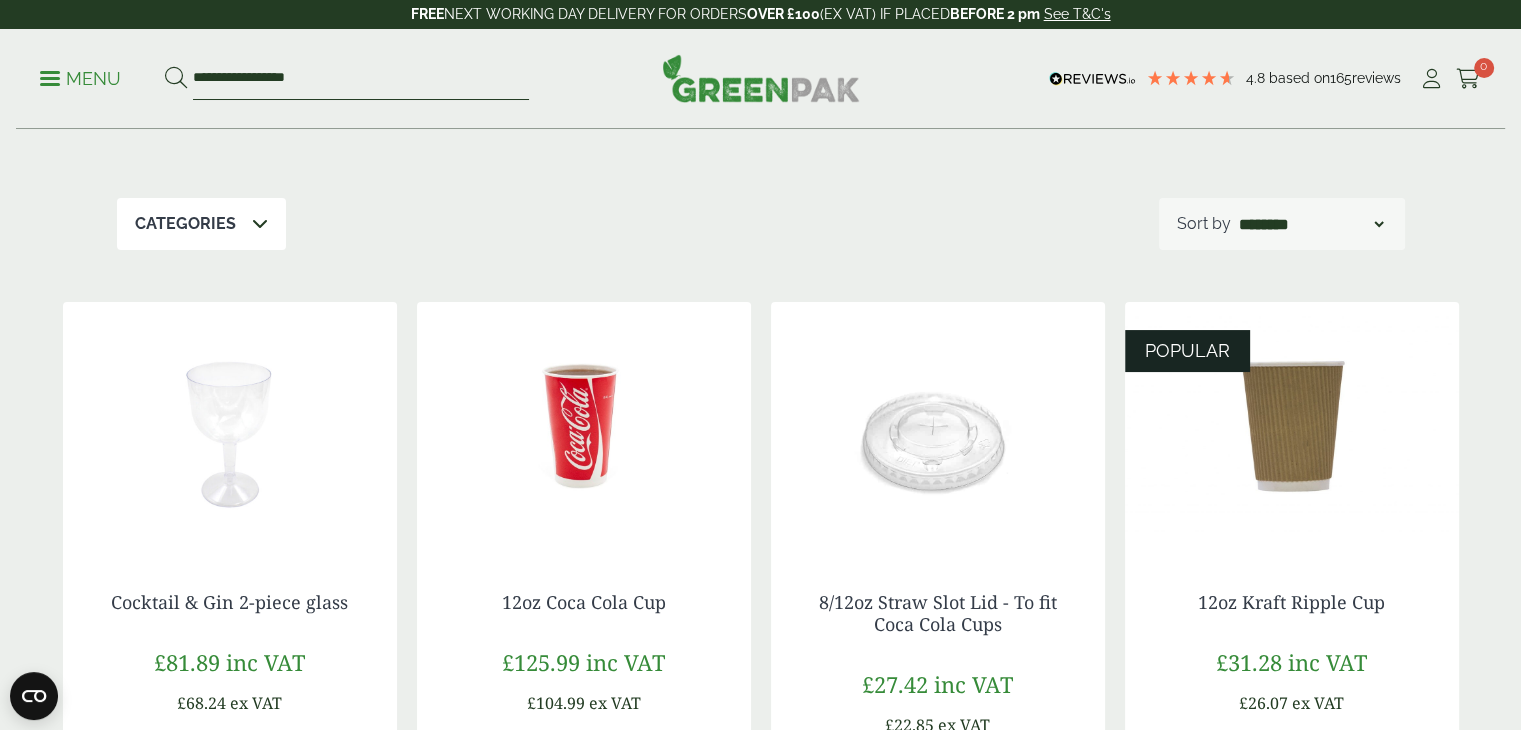 click on "**********" at bounding box center (361, 79) 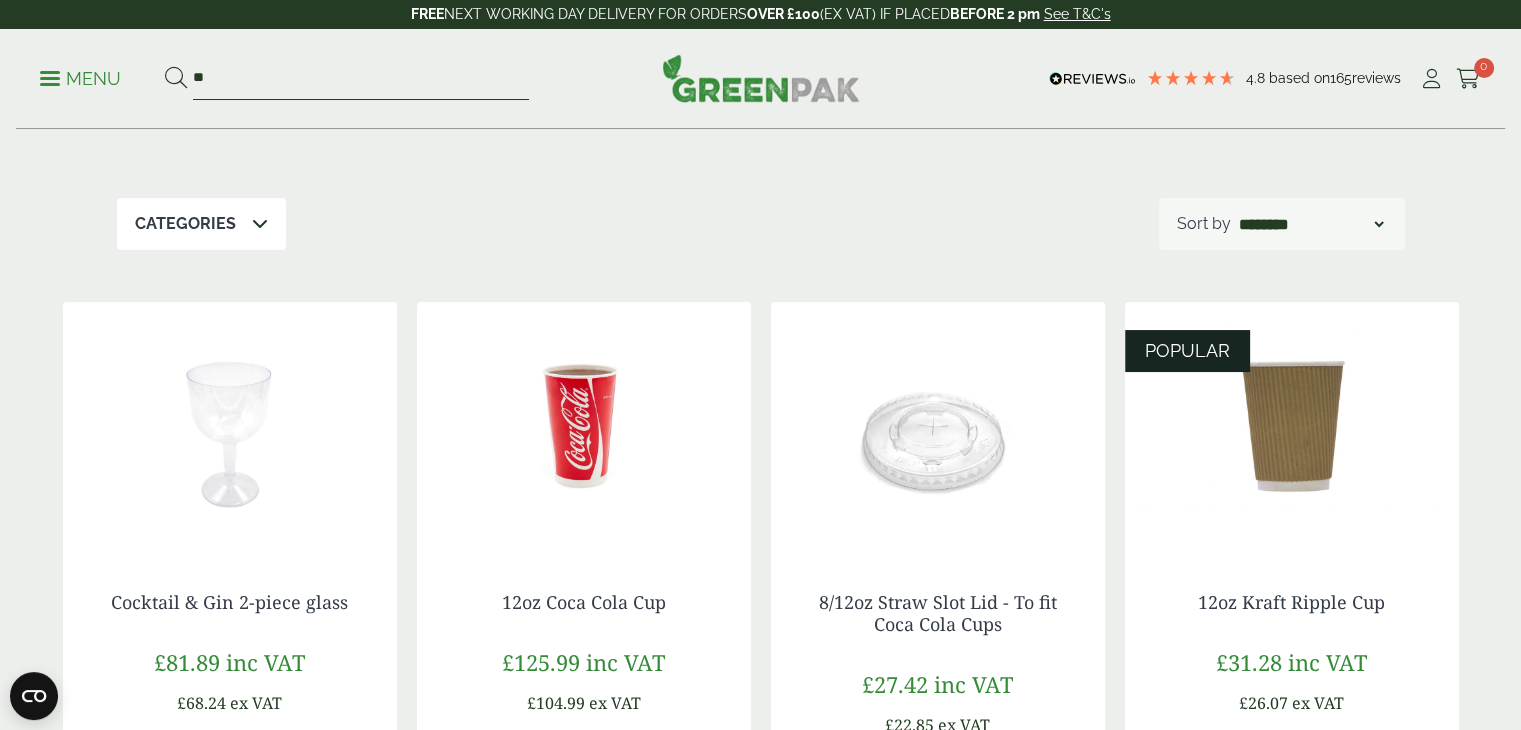 type on "*" 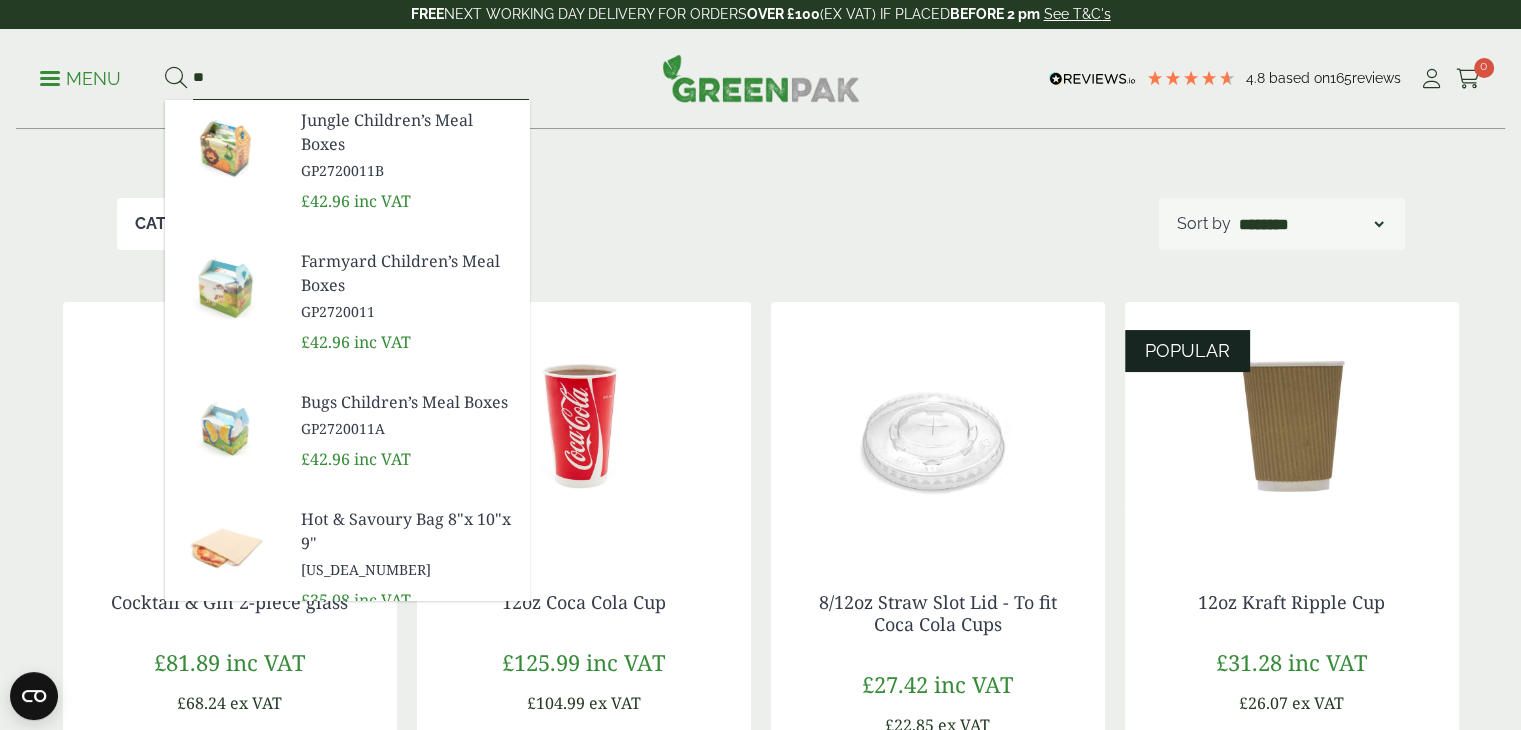 type on "**" 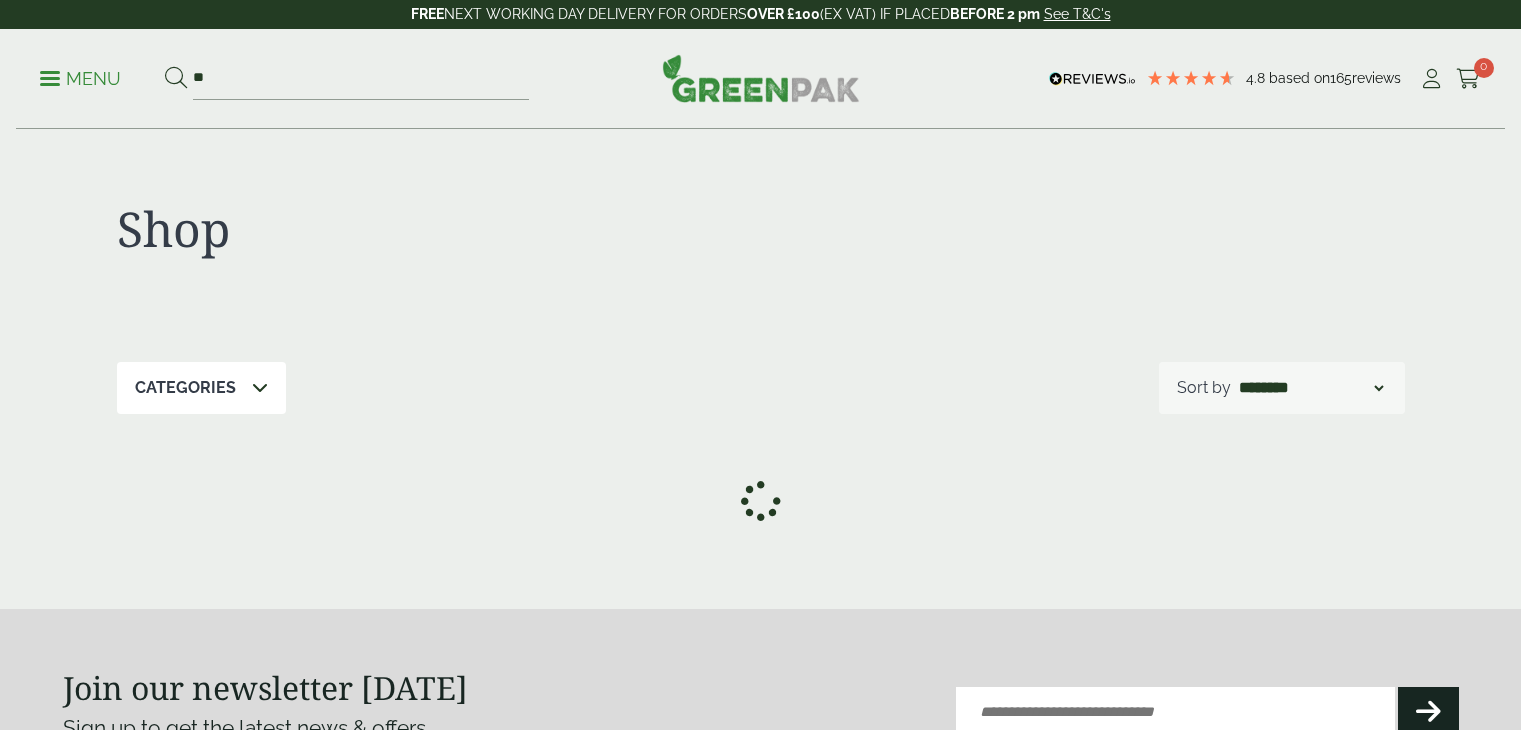 scroll, scrollTop: 0, scrollLeft: 0, axis: both 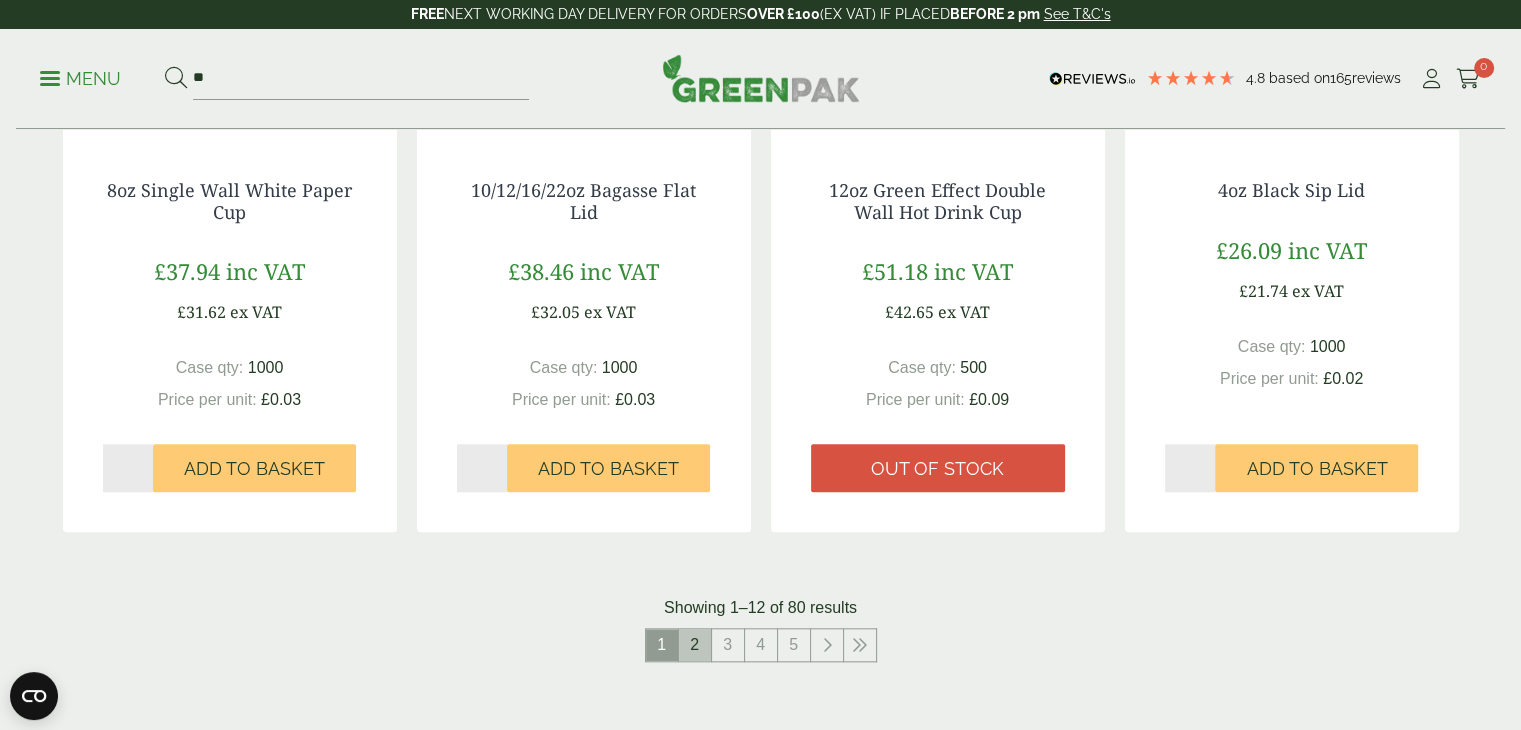 click on "2" at bounding box center (695, 645) 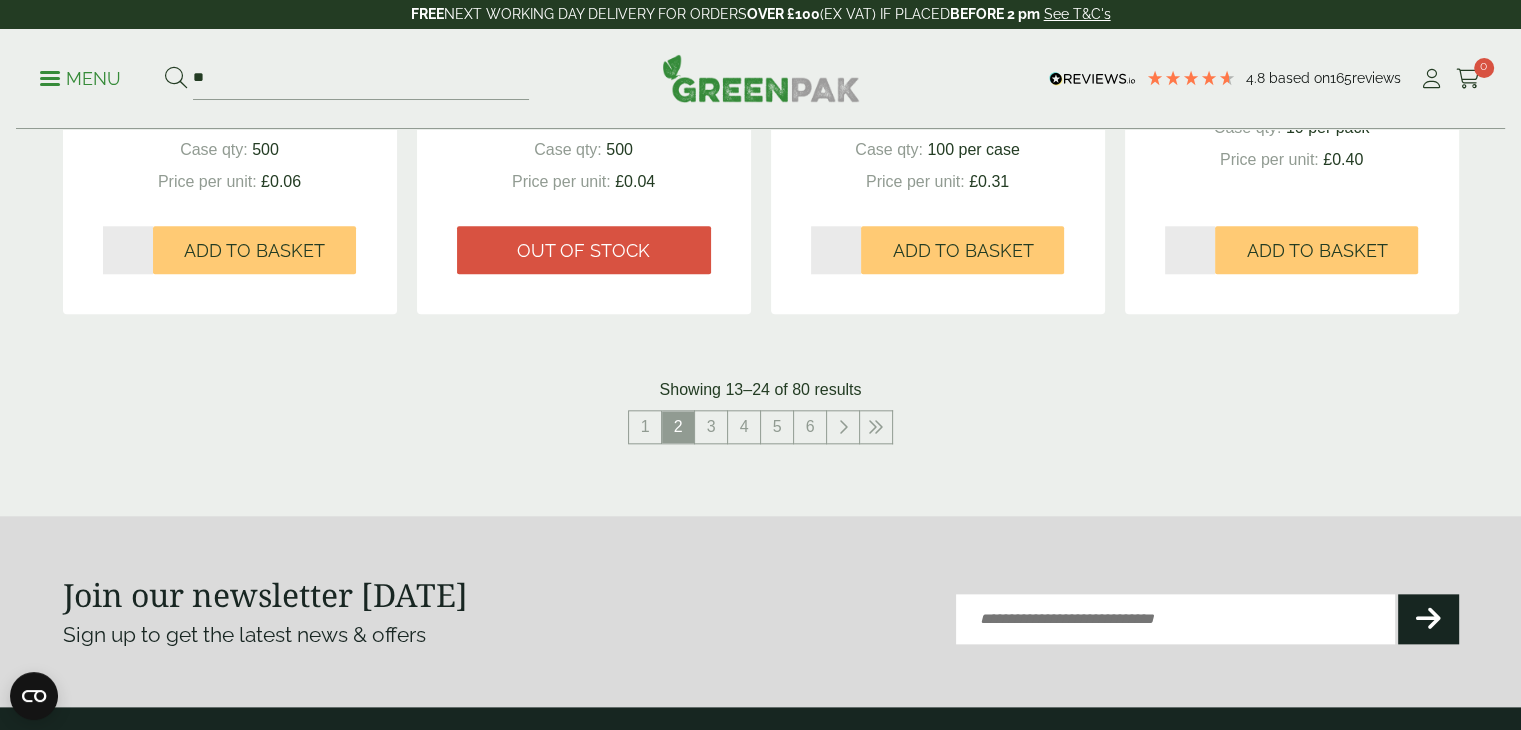 scroll, scrollTop: 2100, scrollLeft: 0, axis: vertical 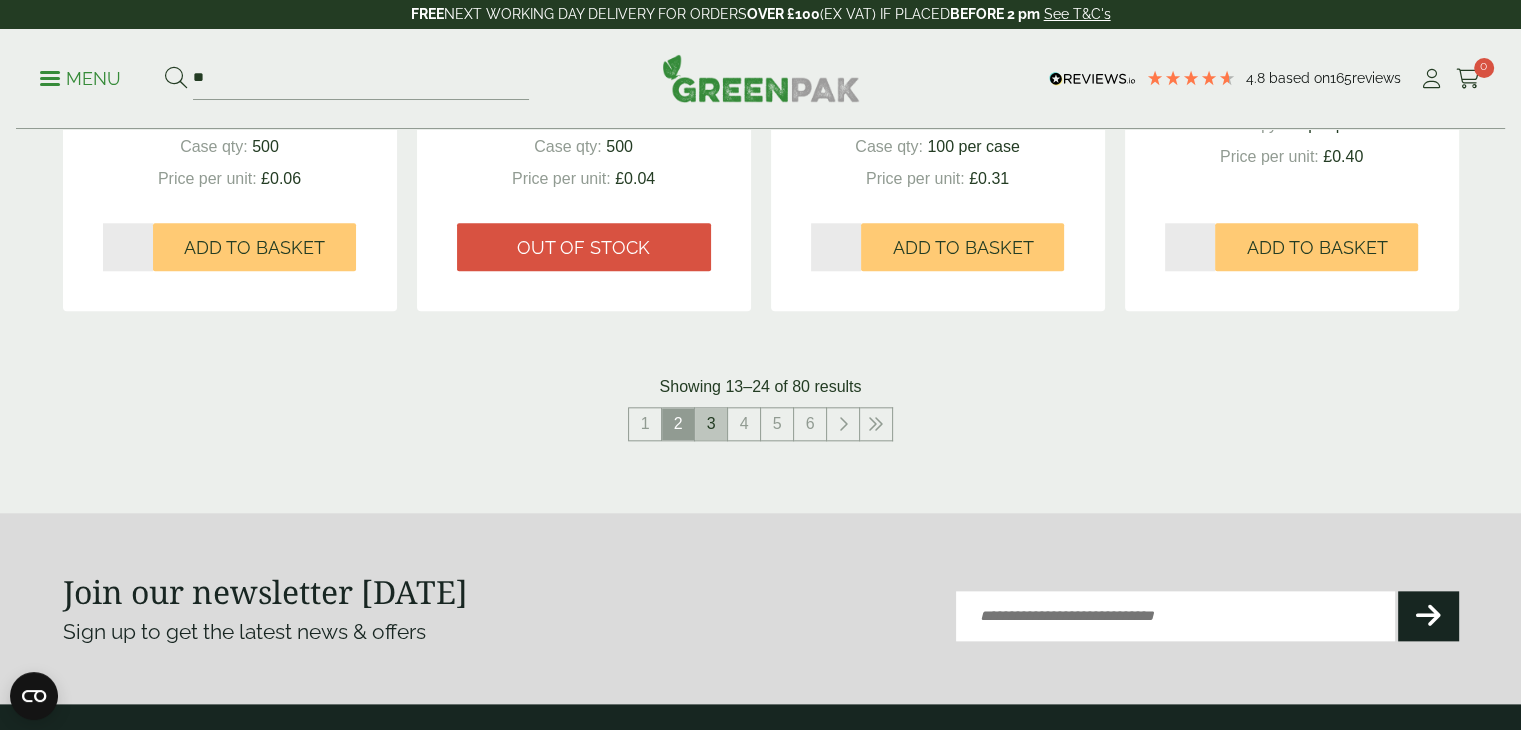 click on "3" at bounding box center (711, 424) 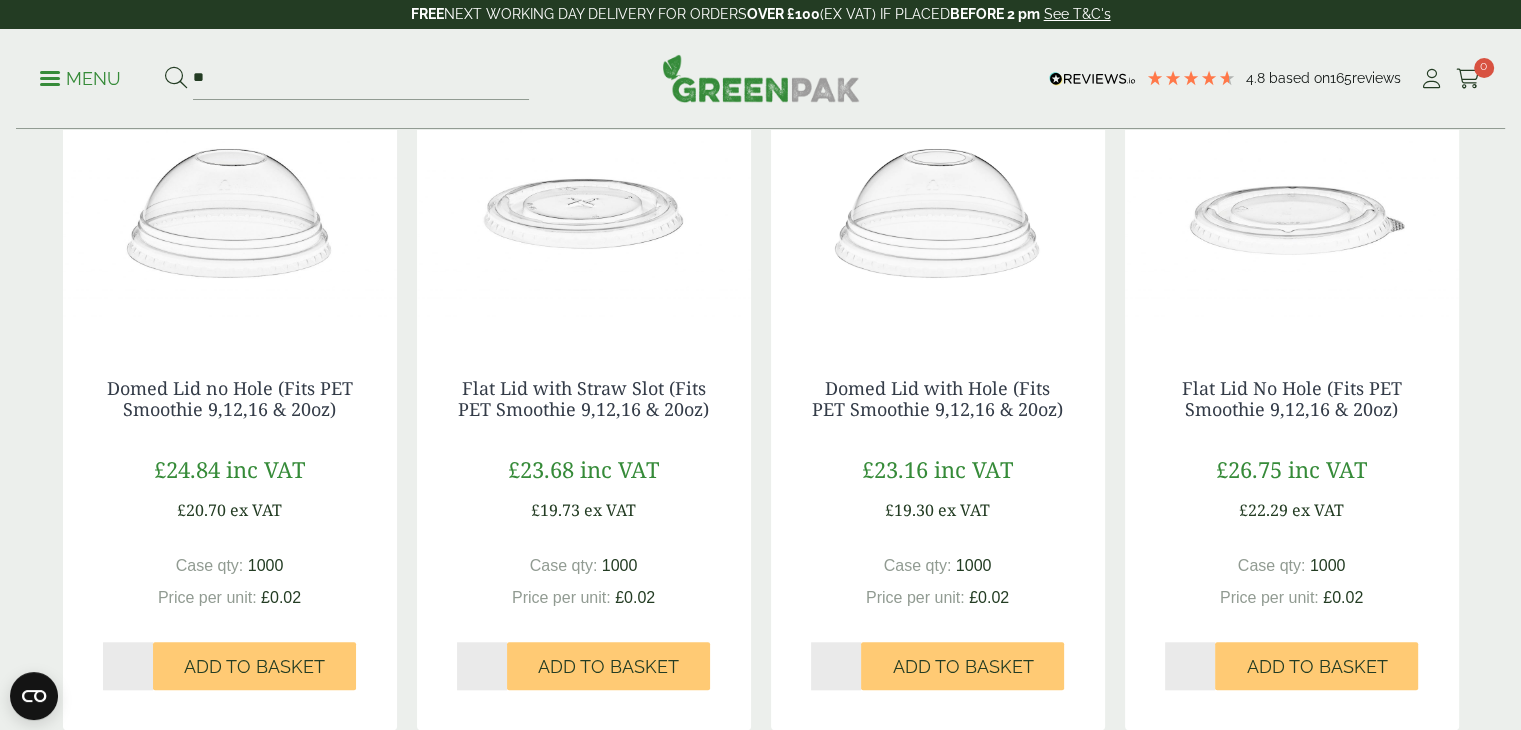 scroll, scrollTop: 1700, scrollLeft: 0, axis: vertical 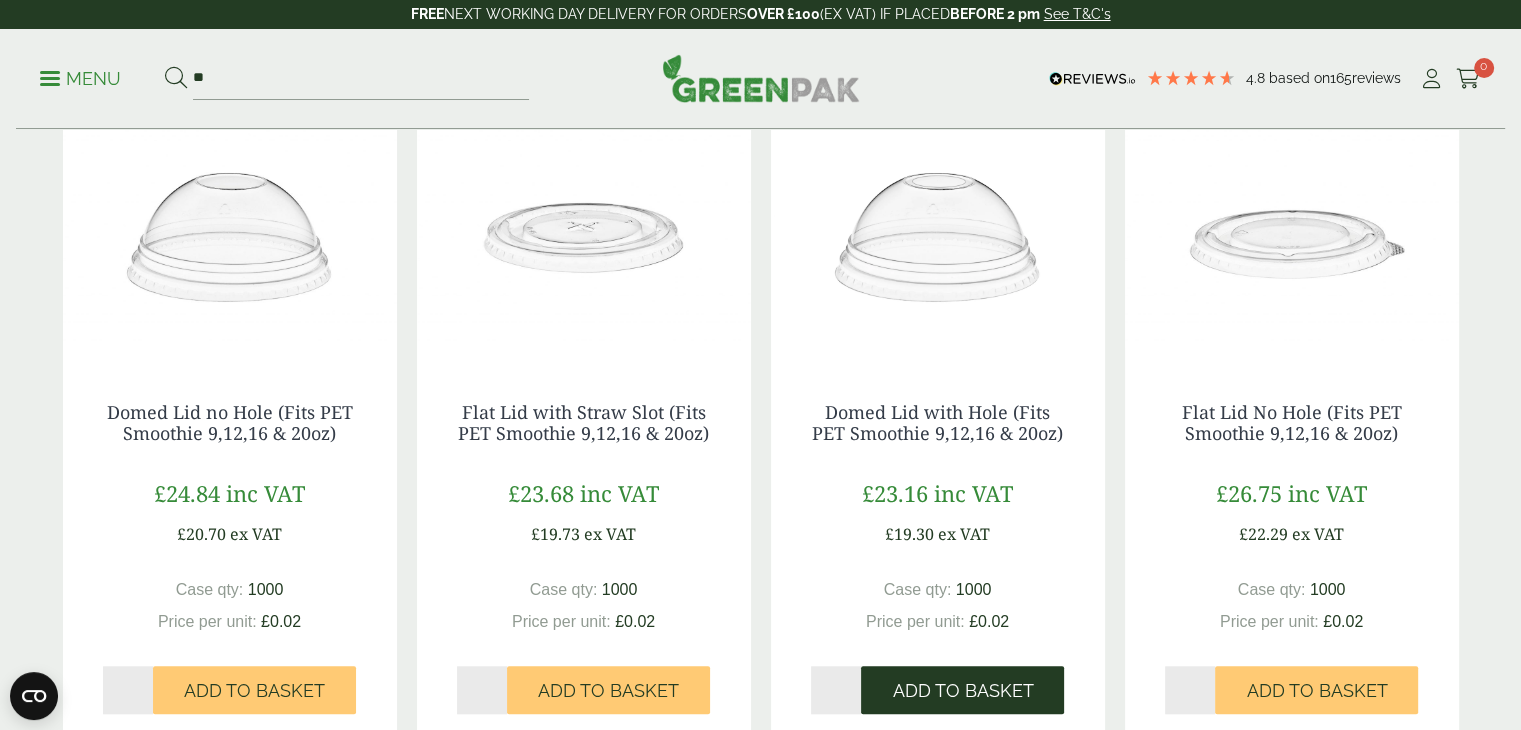 click on "Add to Basket" at bounding box center [962, 691] 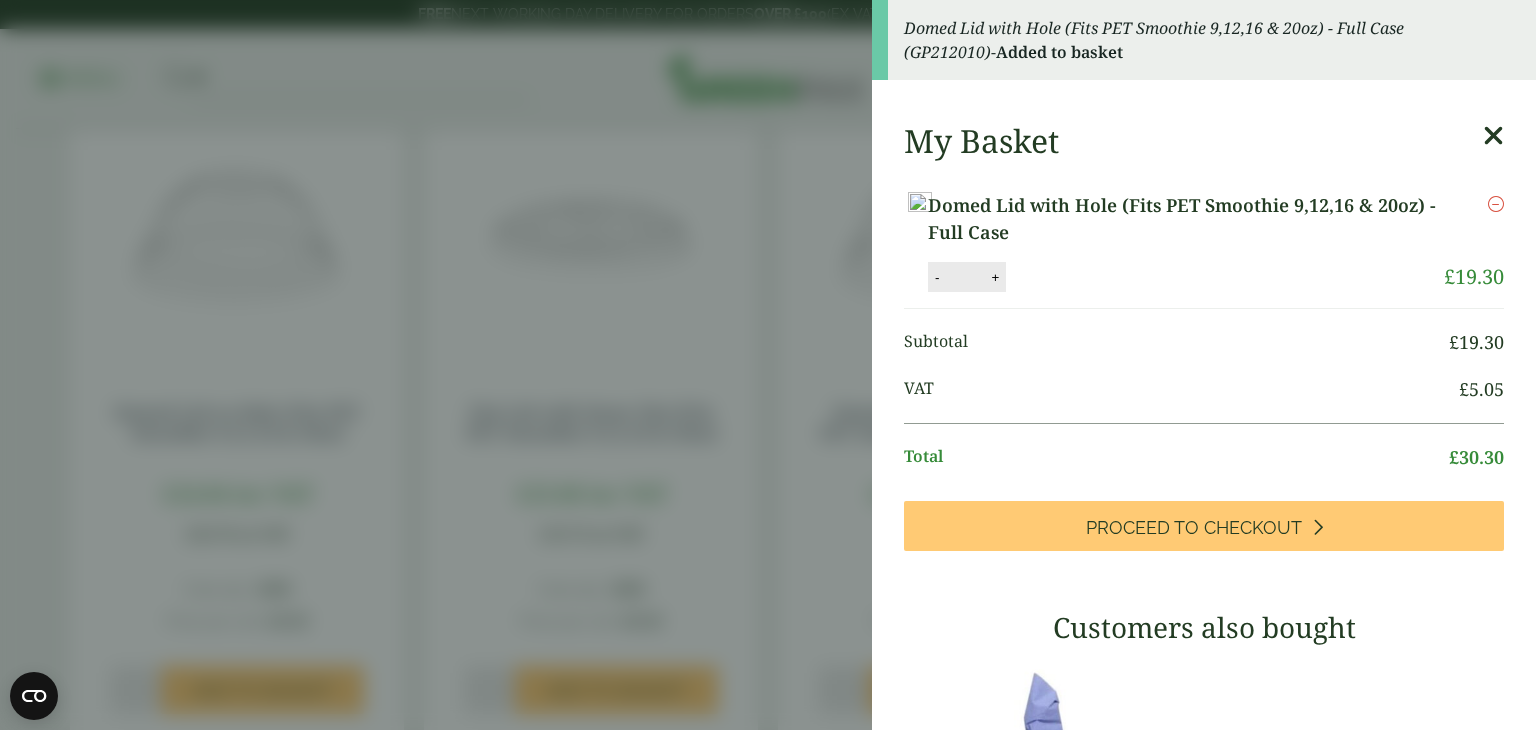 click at bounding box center [1493, 136] 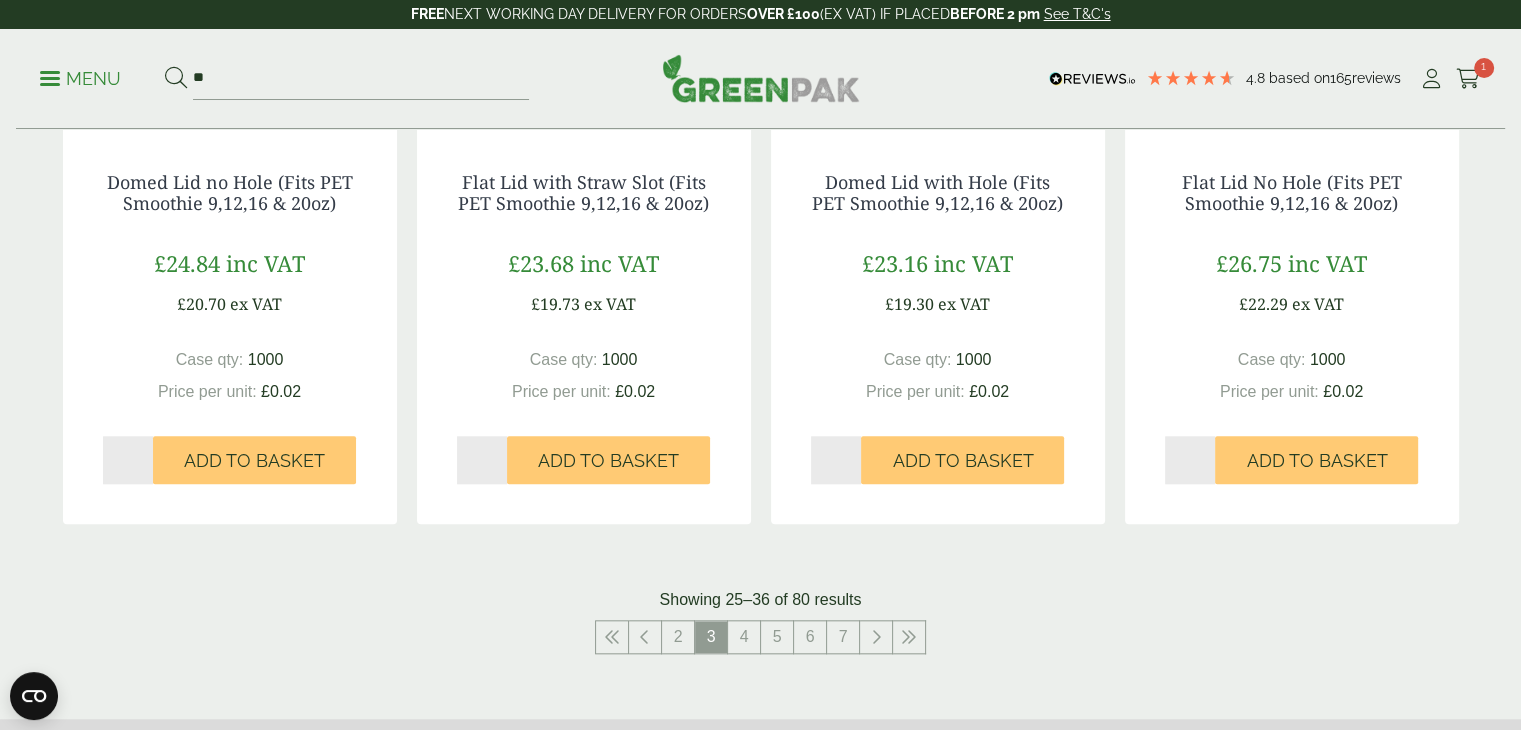 scroll, scrollTop: 2000, scrollLeft: 0, axis: vertical 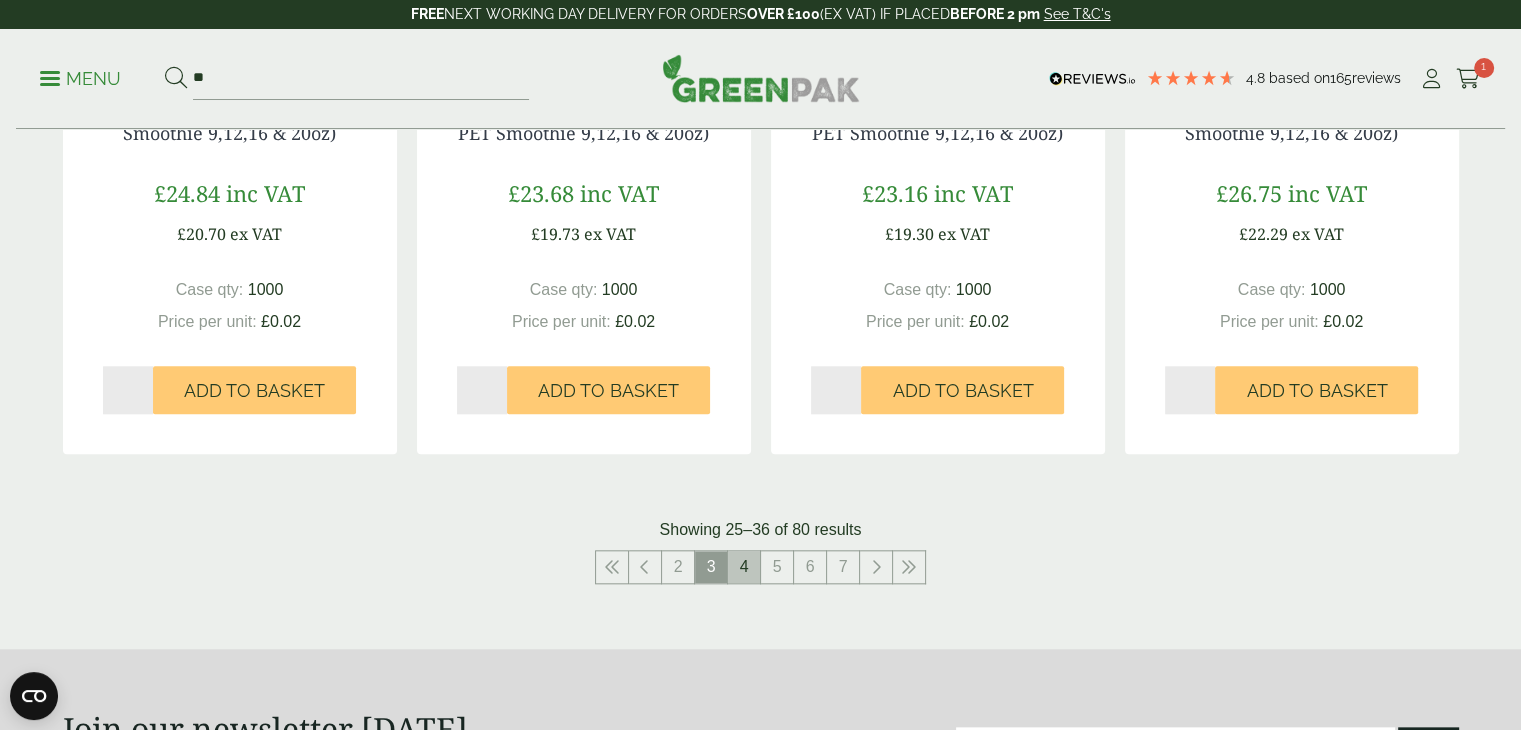 click on "4" at bounding box center (744, 567) 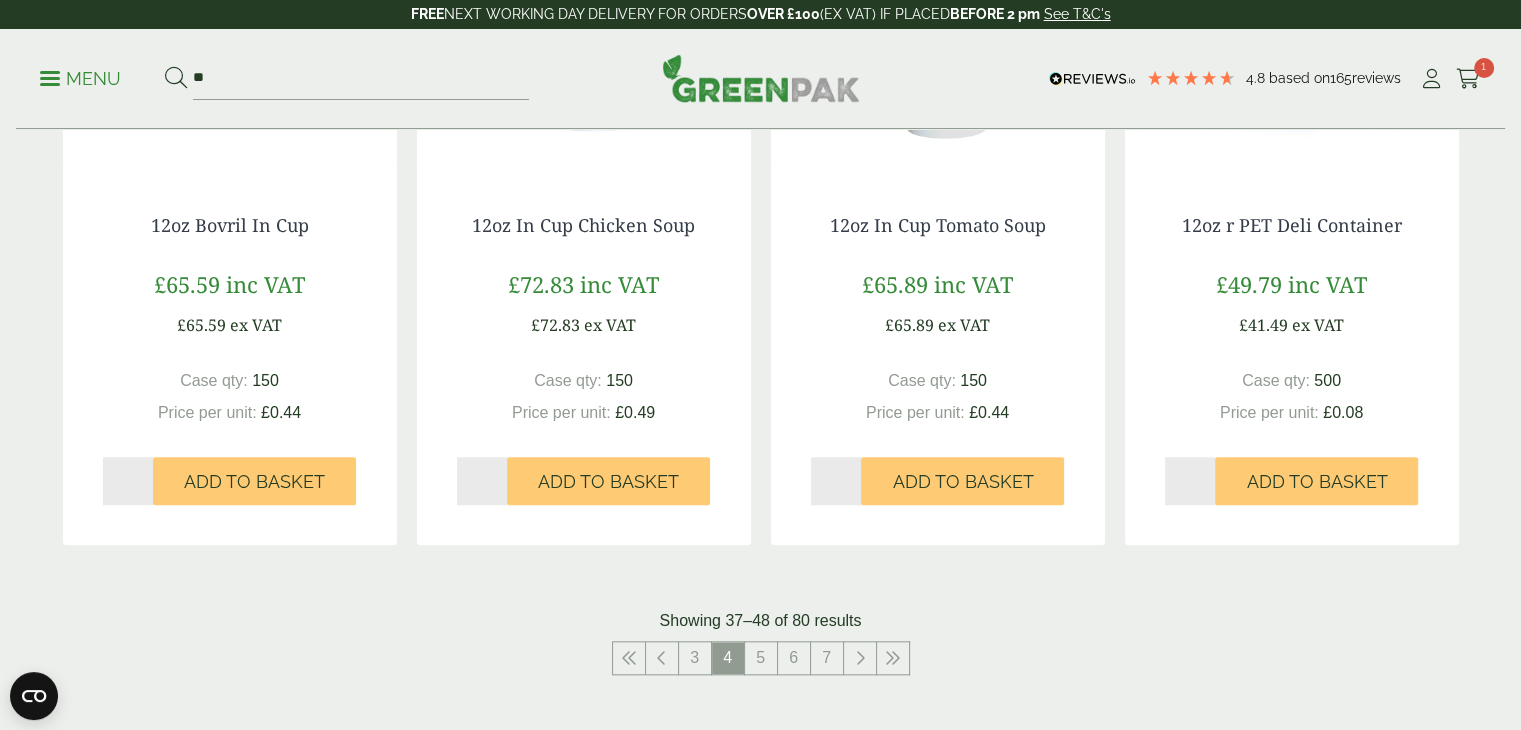 scroll, scrollTop: 2000, scrollLeft: 0, axis: vertical 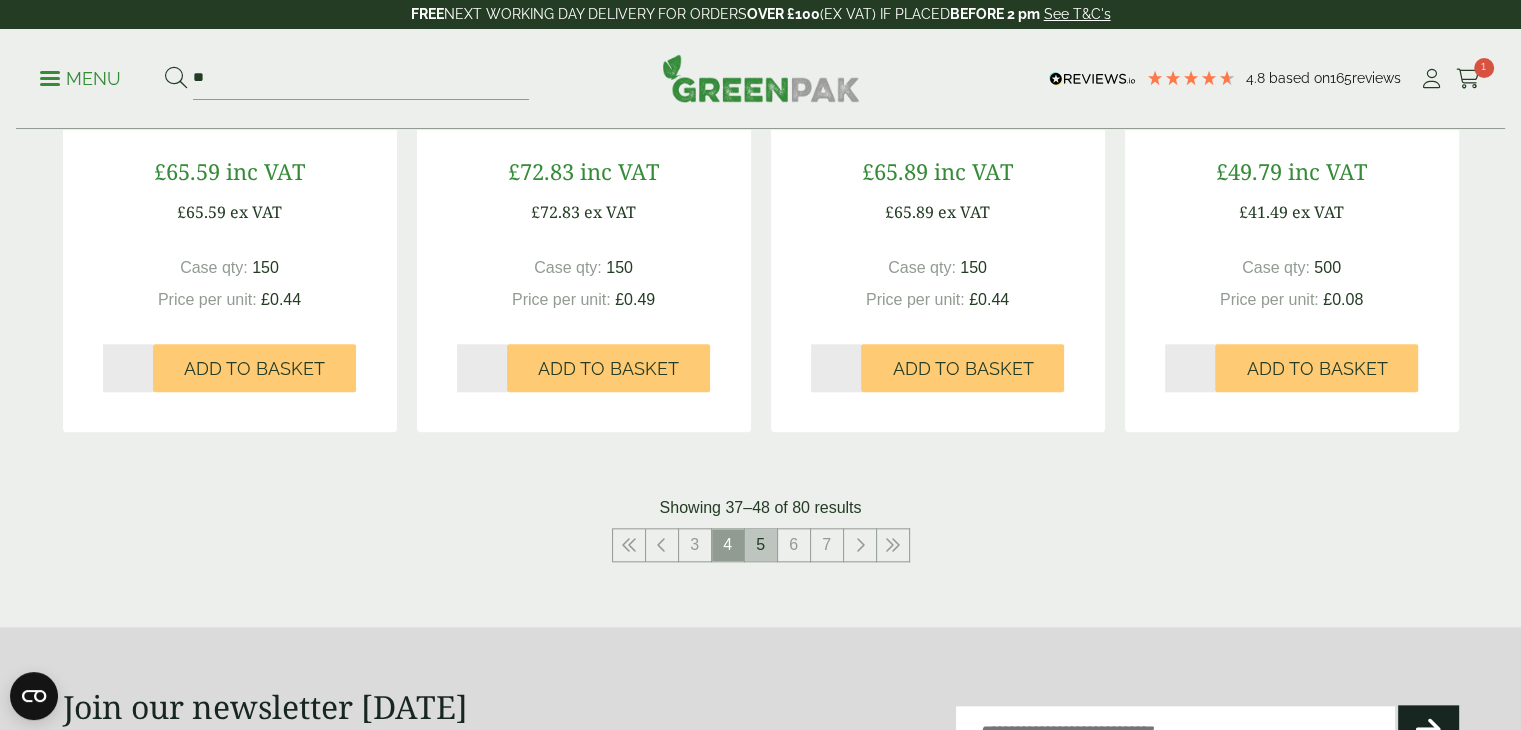 click on "5" at bounding box center (761, 545) 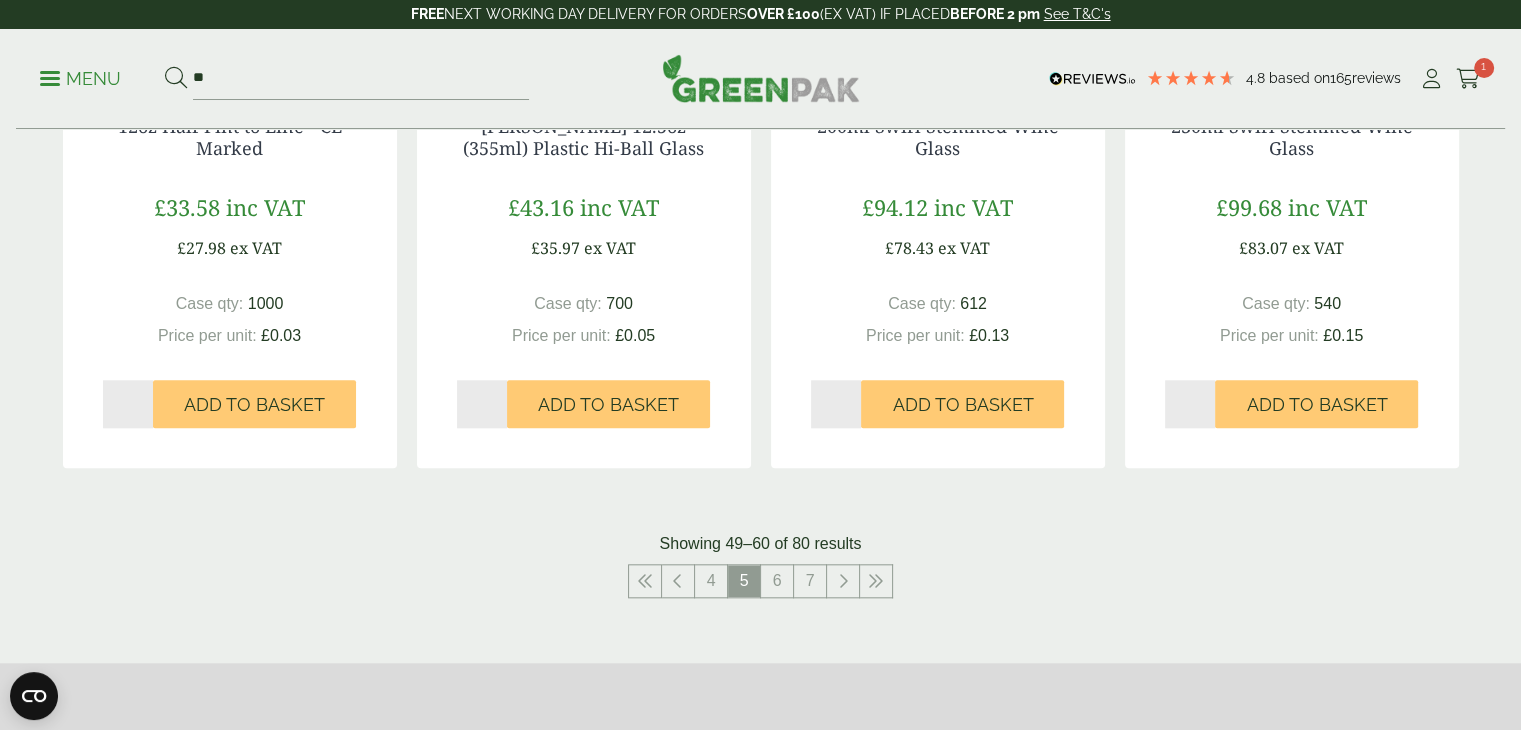 scroll, scrollTop: 2000, scrollLeft: 0, axis: vertical 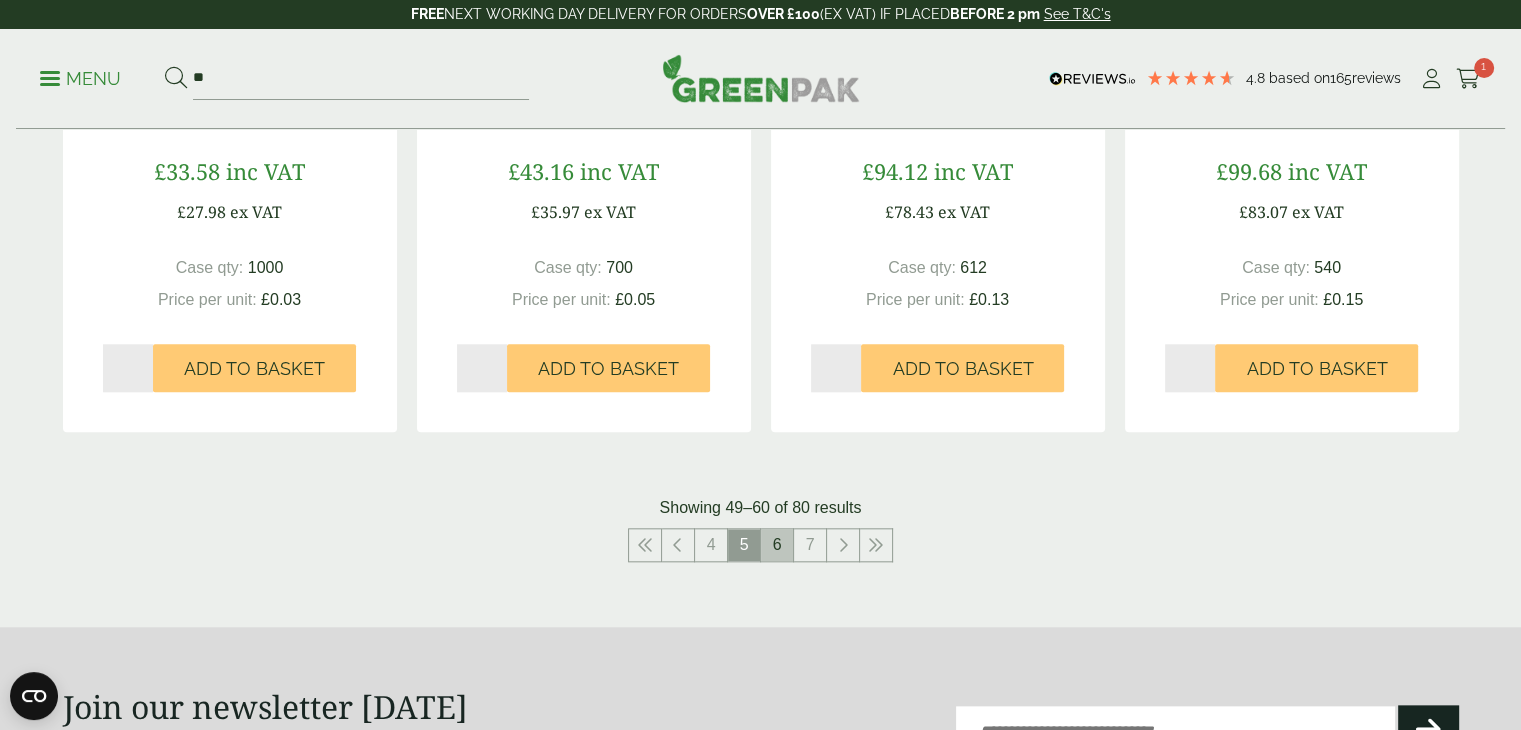 click on "6" at bounding box center [777, 545] 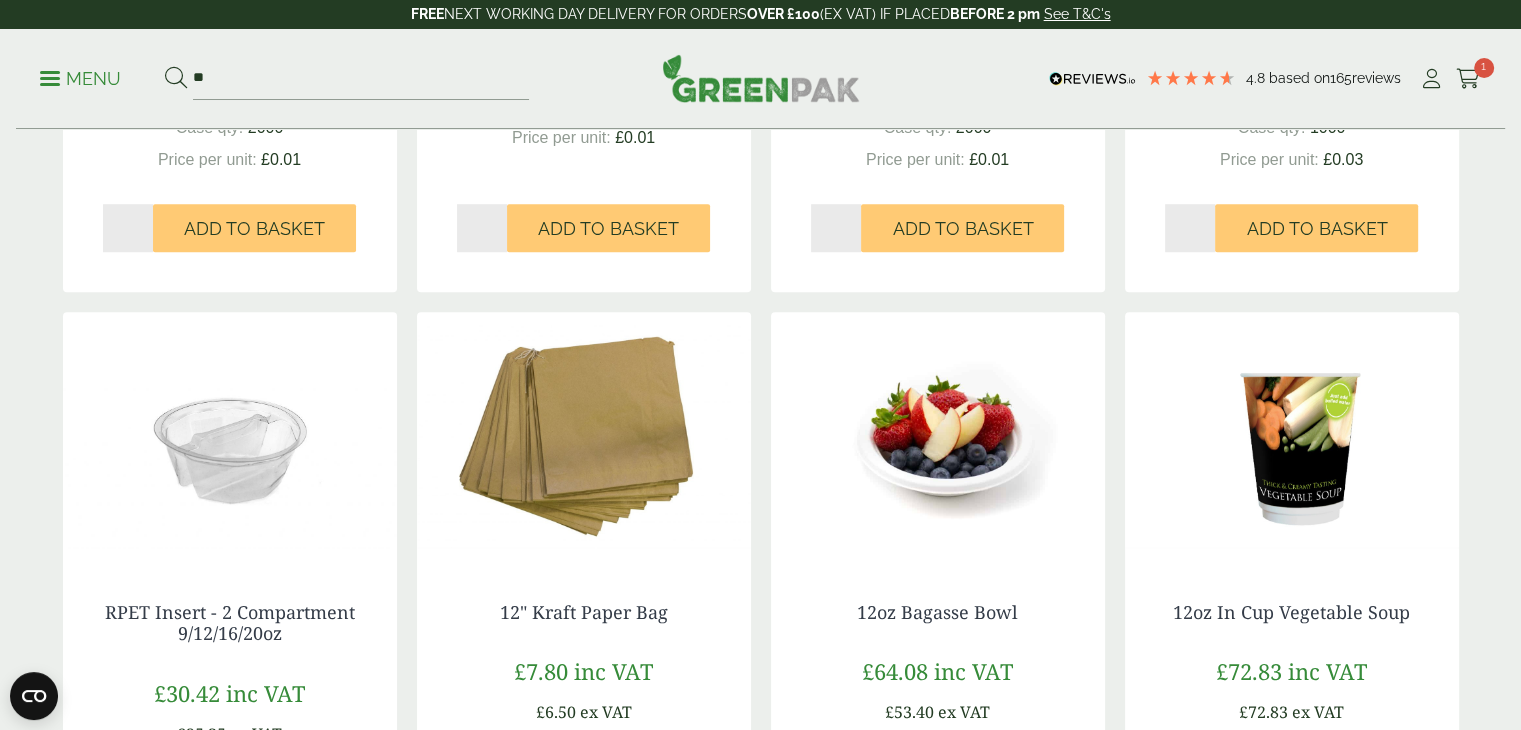 scroll, scrollTop: 2000, scrollLeft: 0, axis: vertical 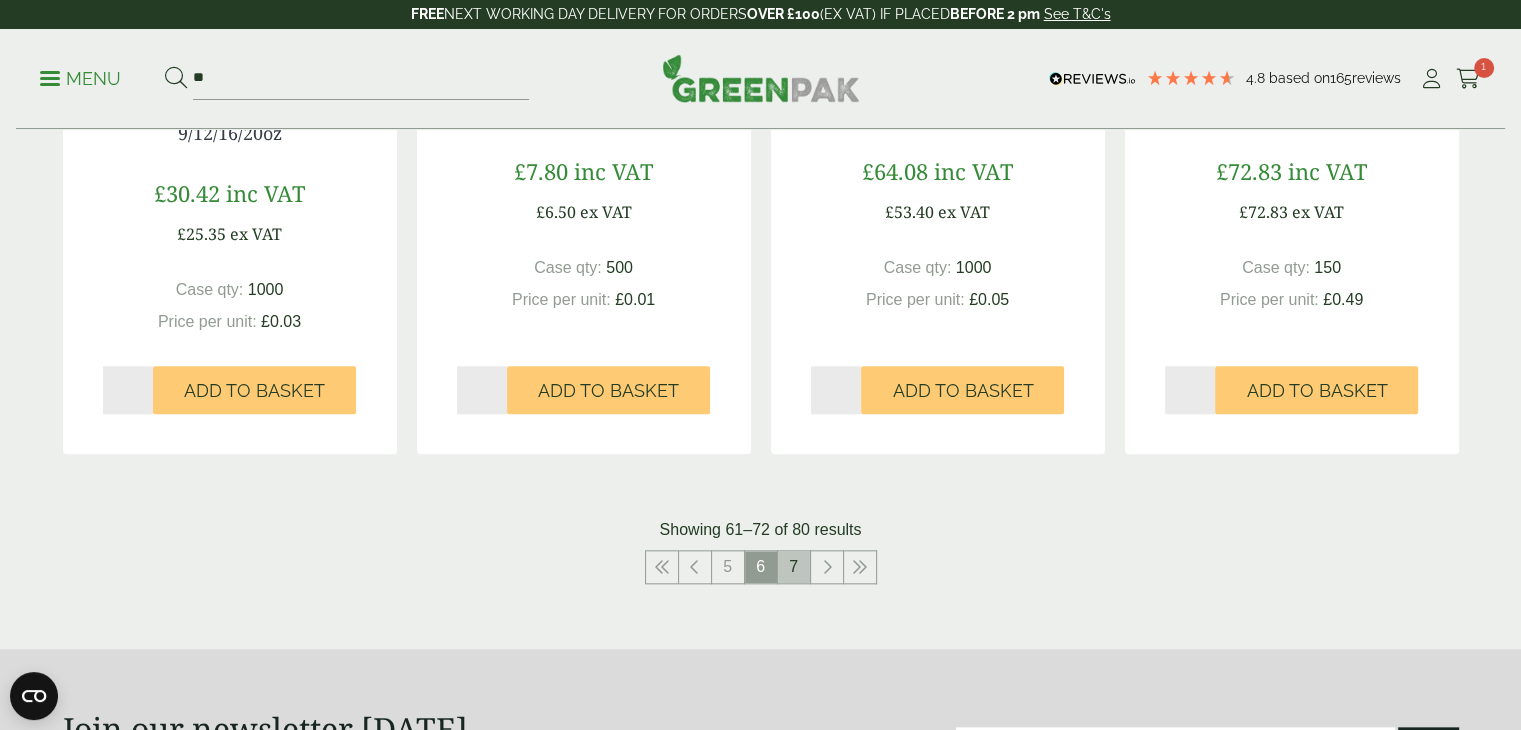 click on "7" at bounding box center [794, 567] 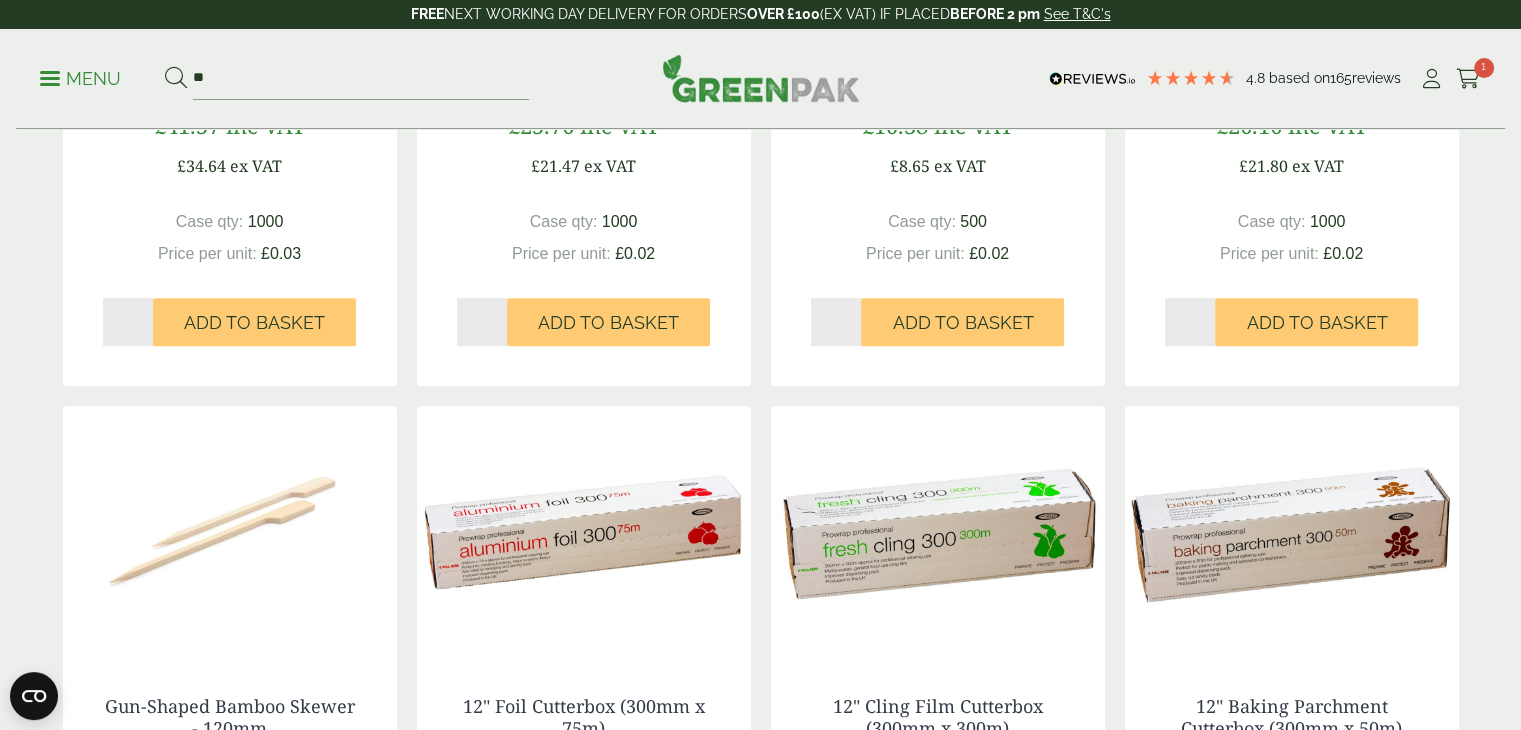 scroll, scrollTop: 1400, scrollLeft: 0, axis: vertical 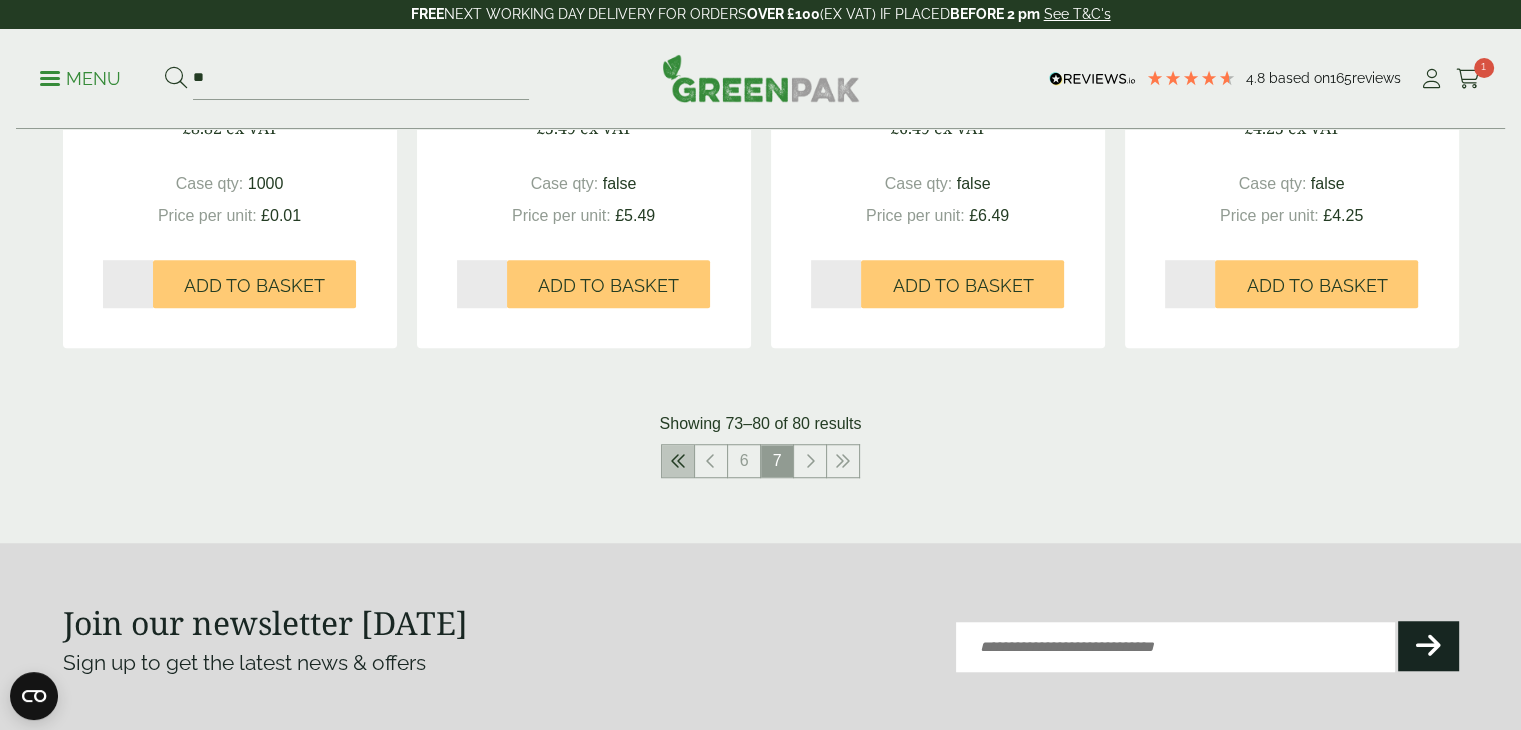 click at bounding box center [678, 461] 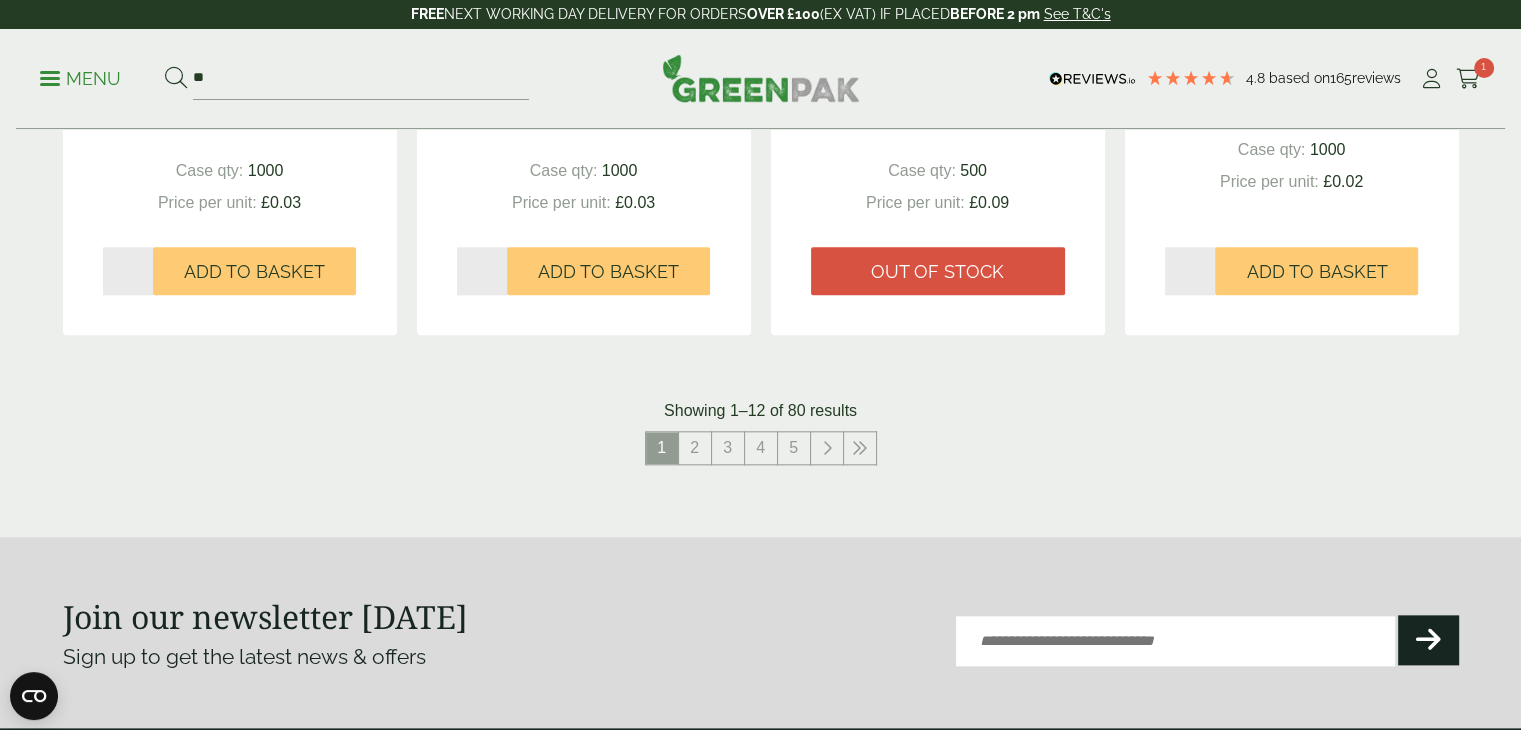 scroll, scrollTop: 2100, scrollLeft: 0, axis: vertical 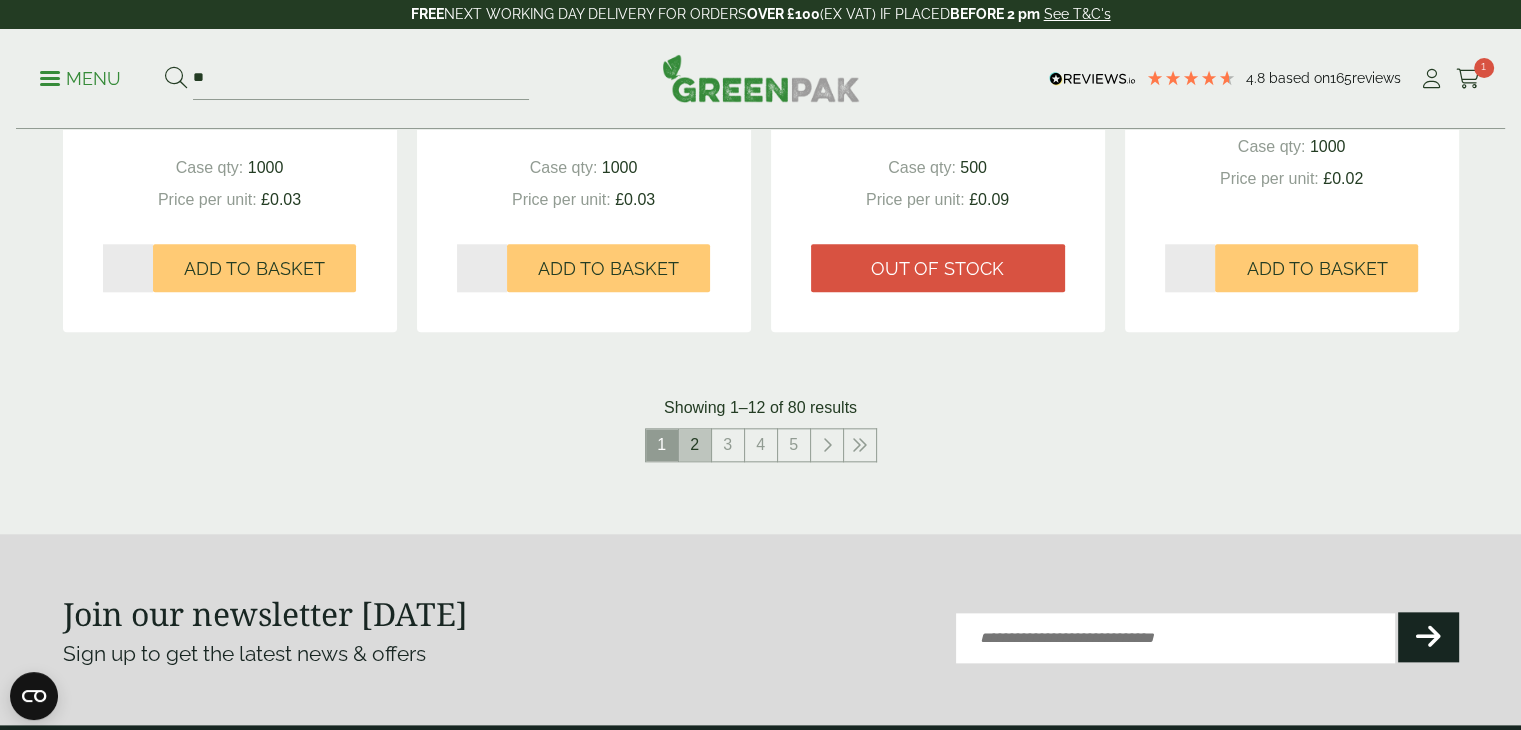 click on "2" at bounding box center (695, 445) 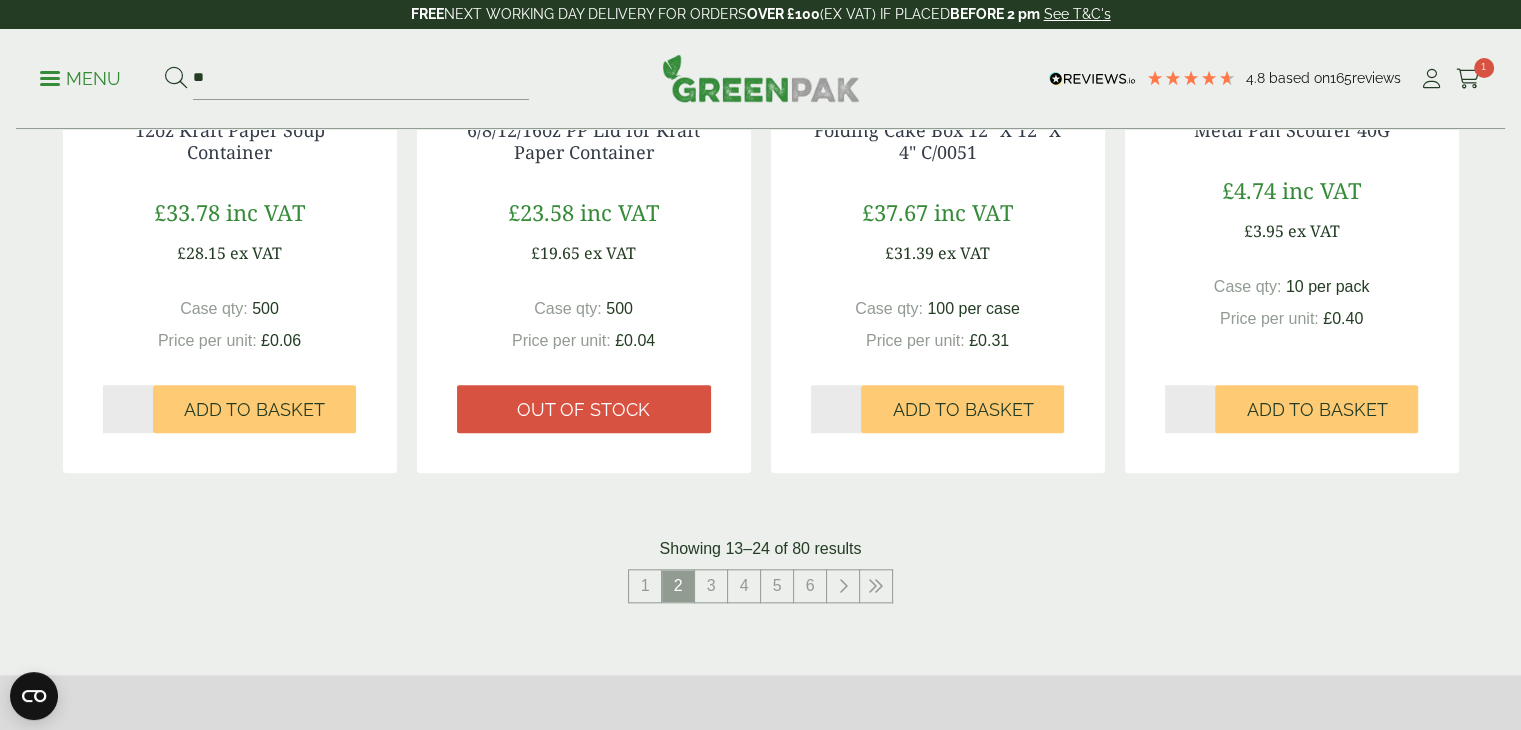 scroll, scrollTop: 2000, scrollLeft: 0, axis: vertical 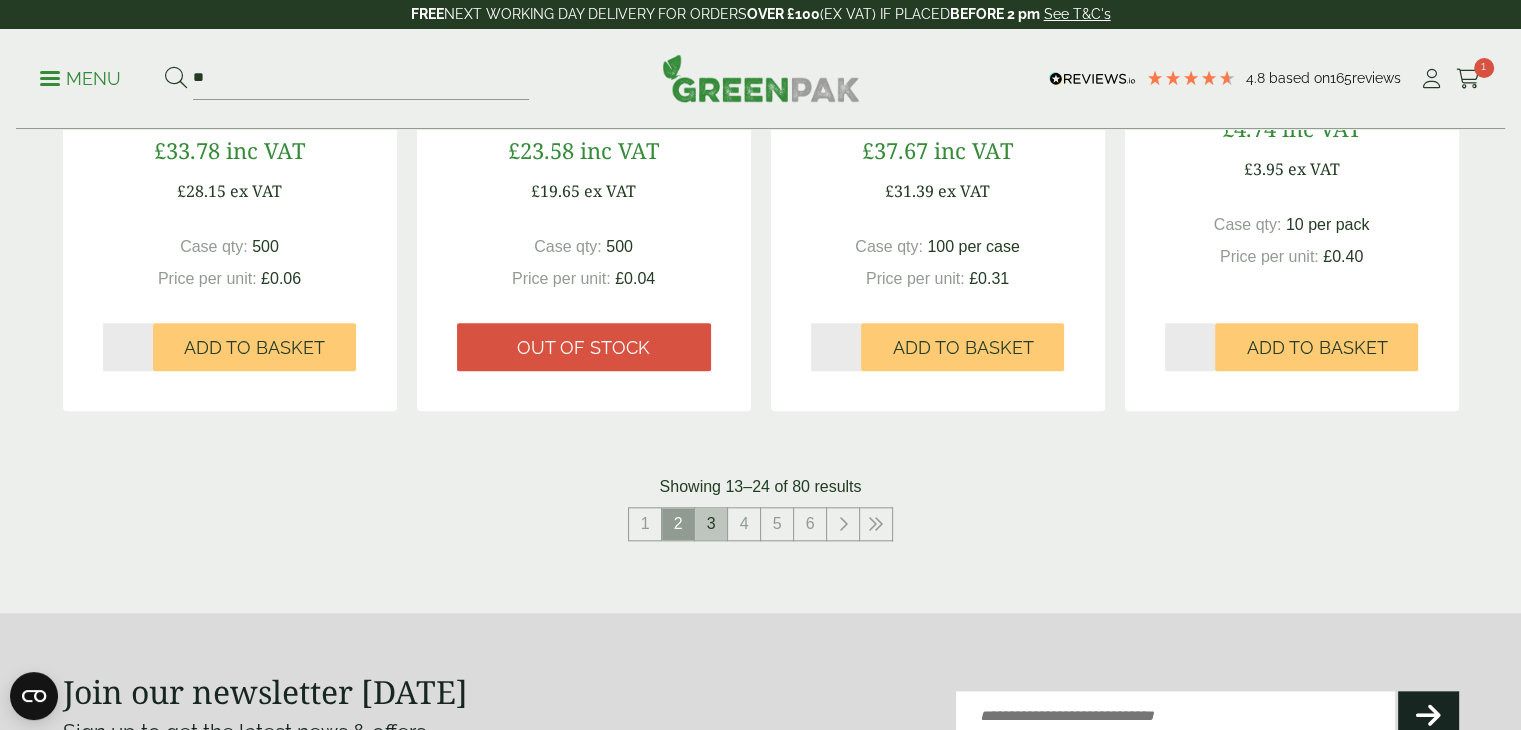 click on "3" at bounding box center [711, 524] 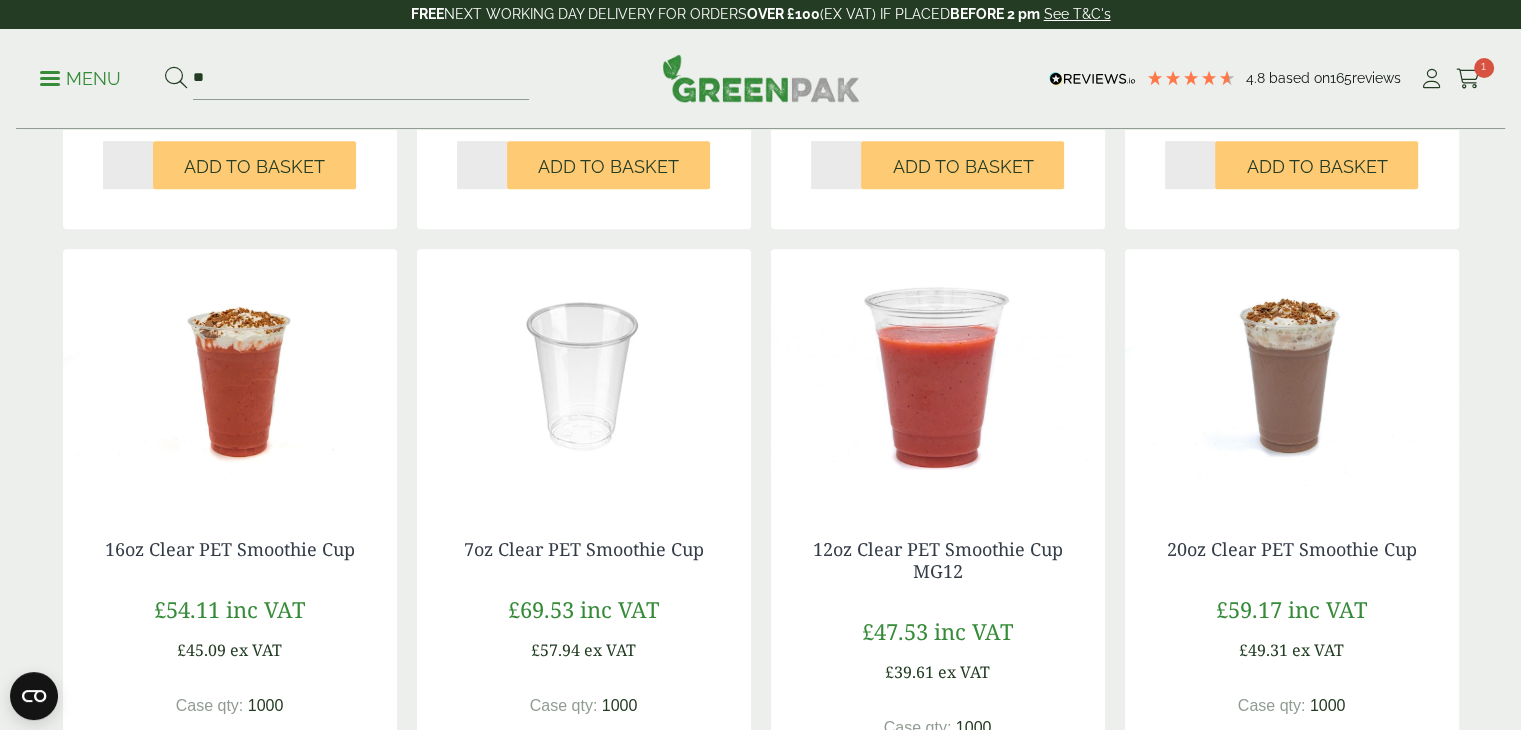 scroll, scrollTop: 1000, scrollLeft: 0, axis: vertical 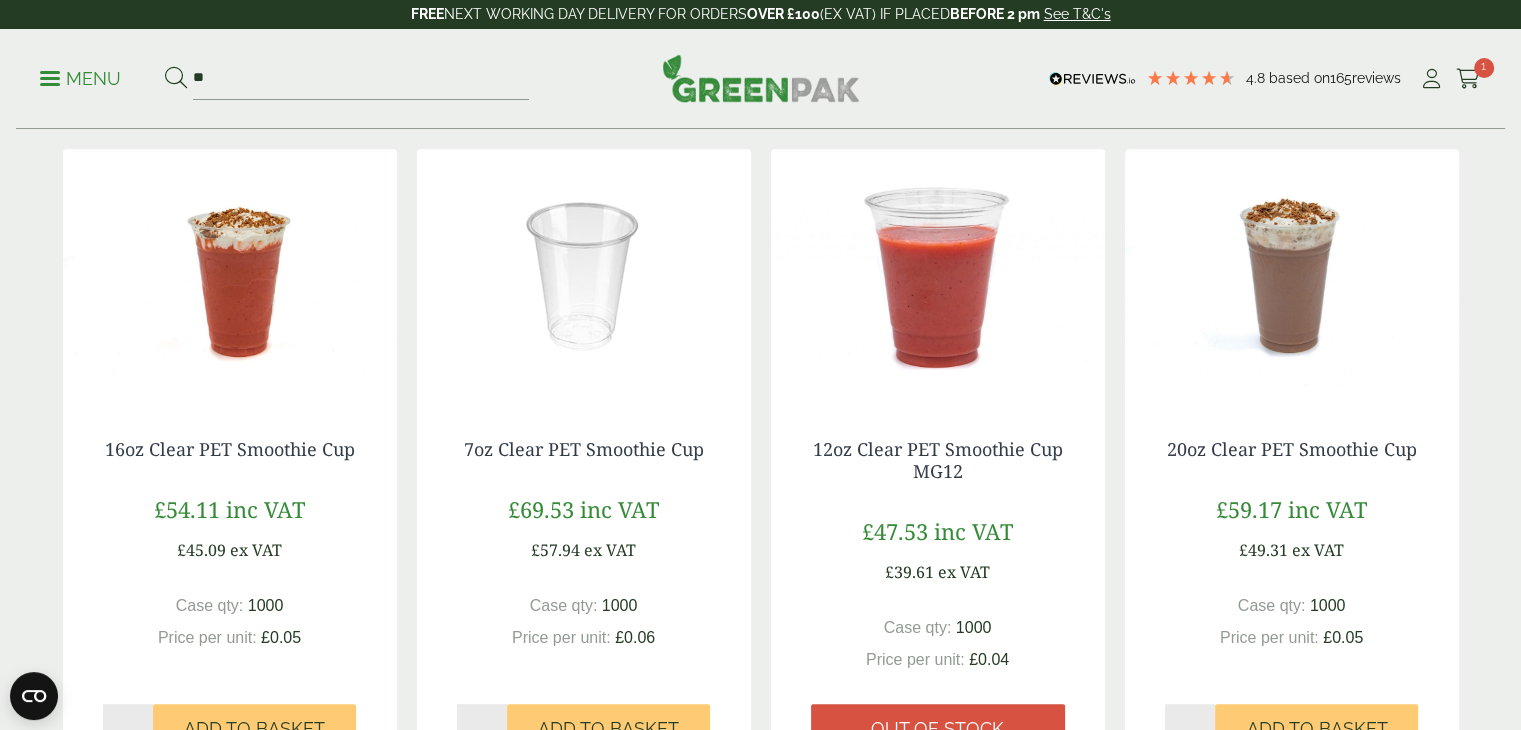 click at bounding box center (938, 274) 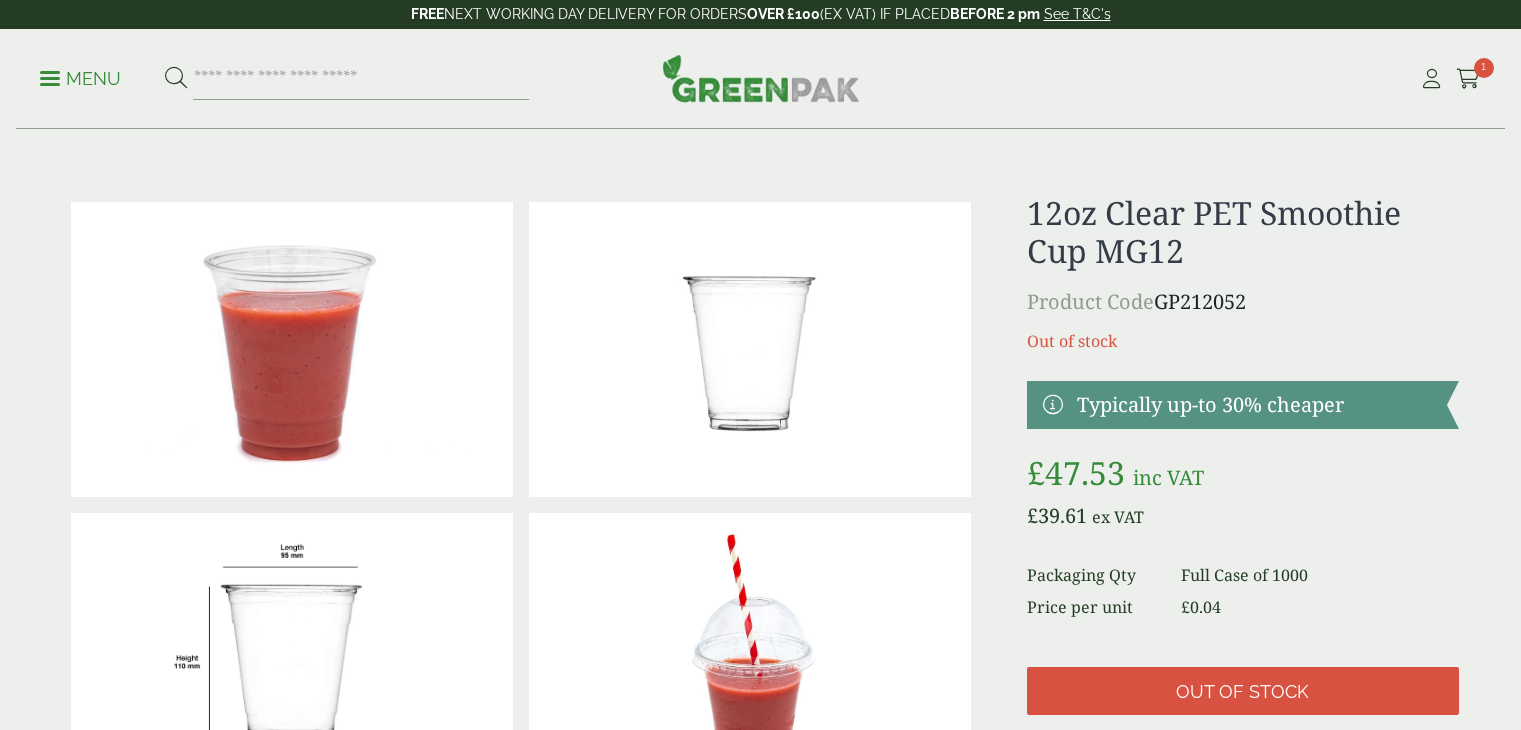 scroll, scrollTop: 0, scrollLeft: 0, axis: both 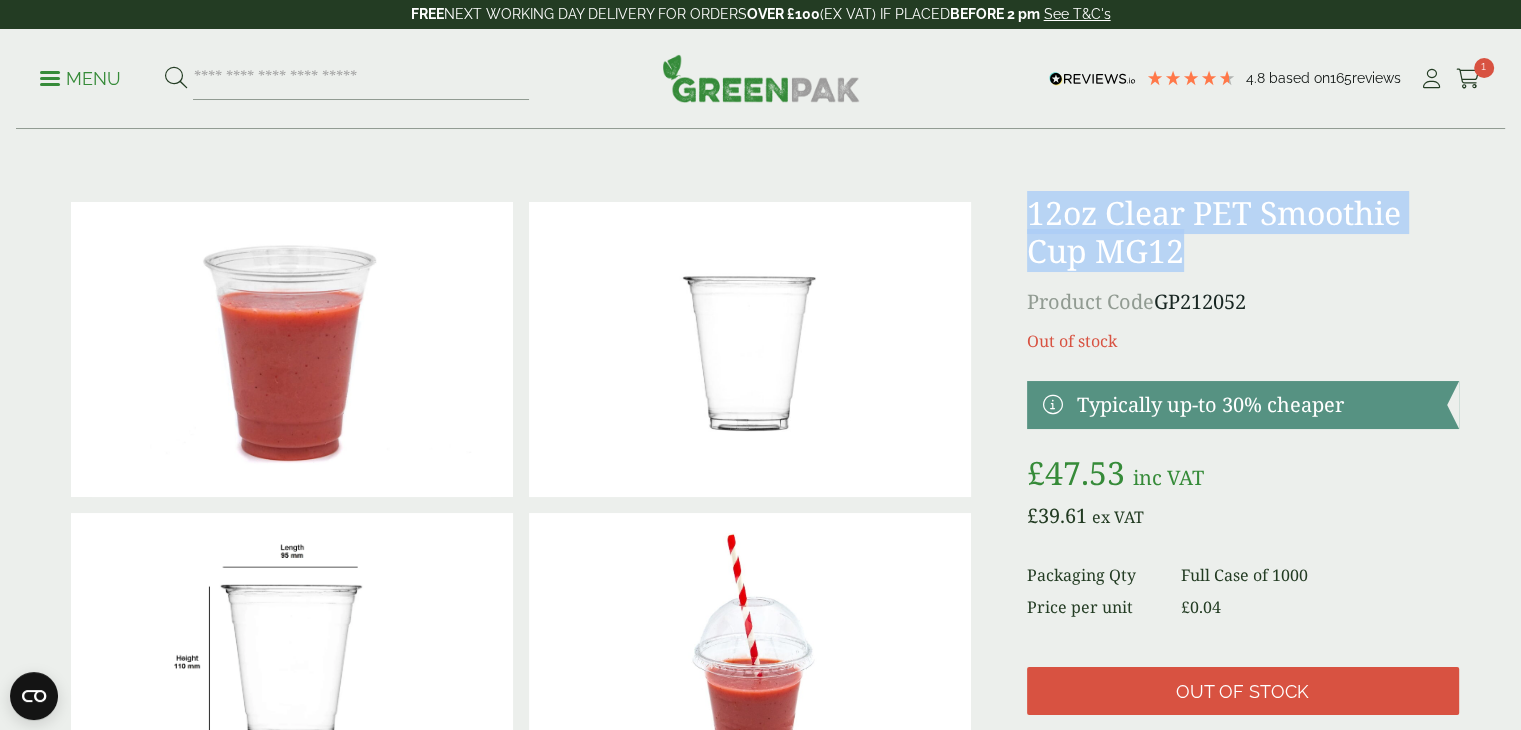 drag, startPoint x: 1187, startPoint y: 251, endPoint x: 1022, endPoint y: 217, distance: 168.46661 